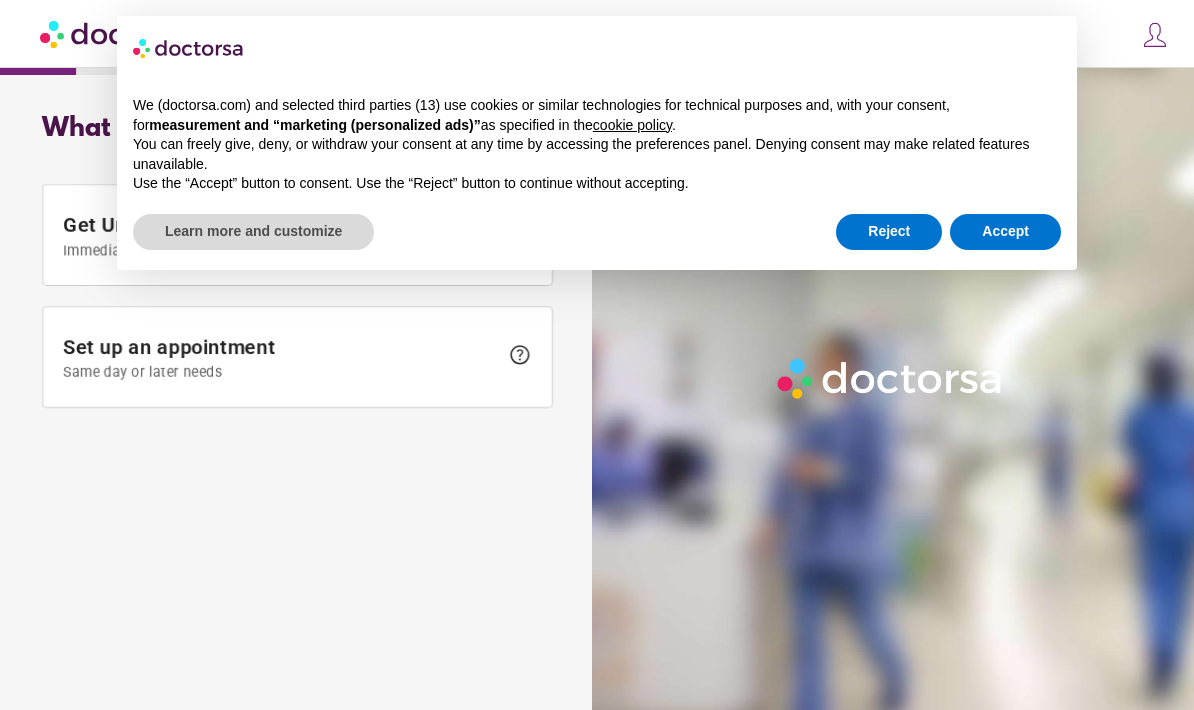 scroll, scrollTop: 0, scrollLeft: 0, axis: both 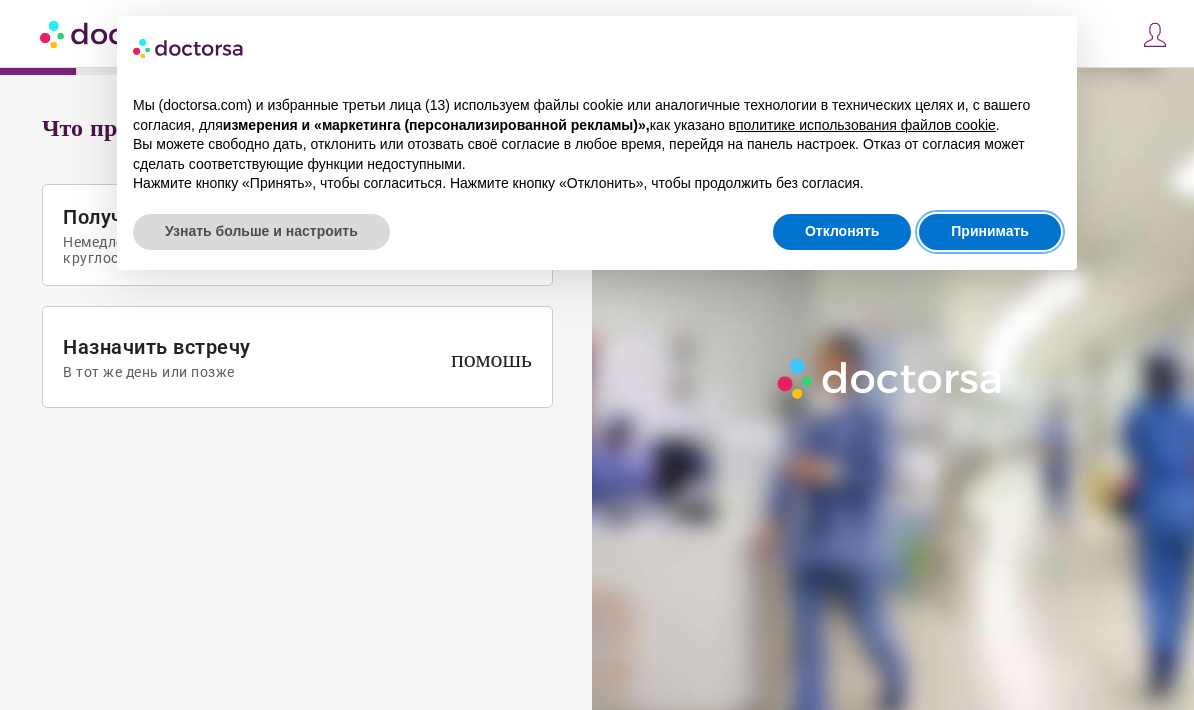 click on "Принимать" at bounding box center [990, 232] 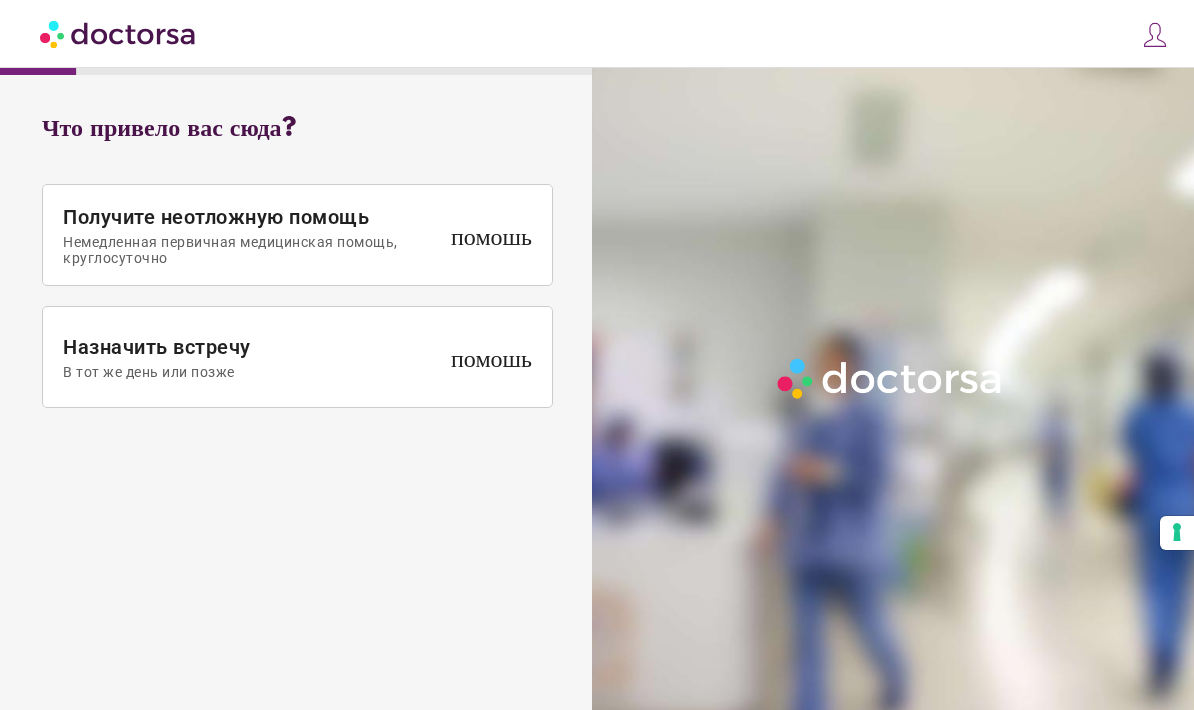 scroll, scrollTop: 0, scrollLeft: 0, axis: both 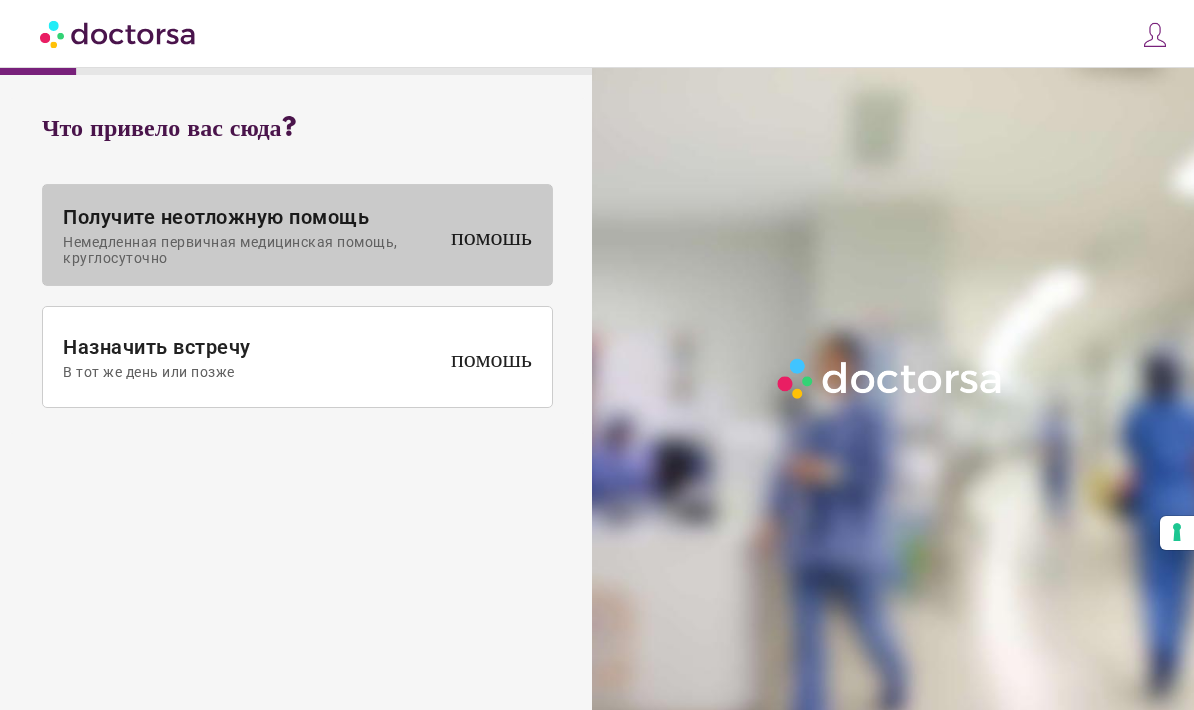 click on "Получите неотложную помощь
Немедленная первичная медицинская помощь, круглосуточно" at bounding box center [252, 235] 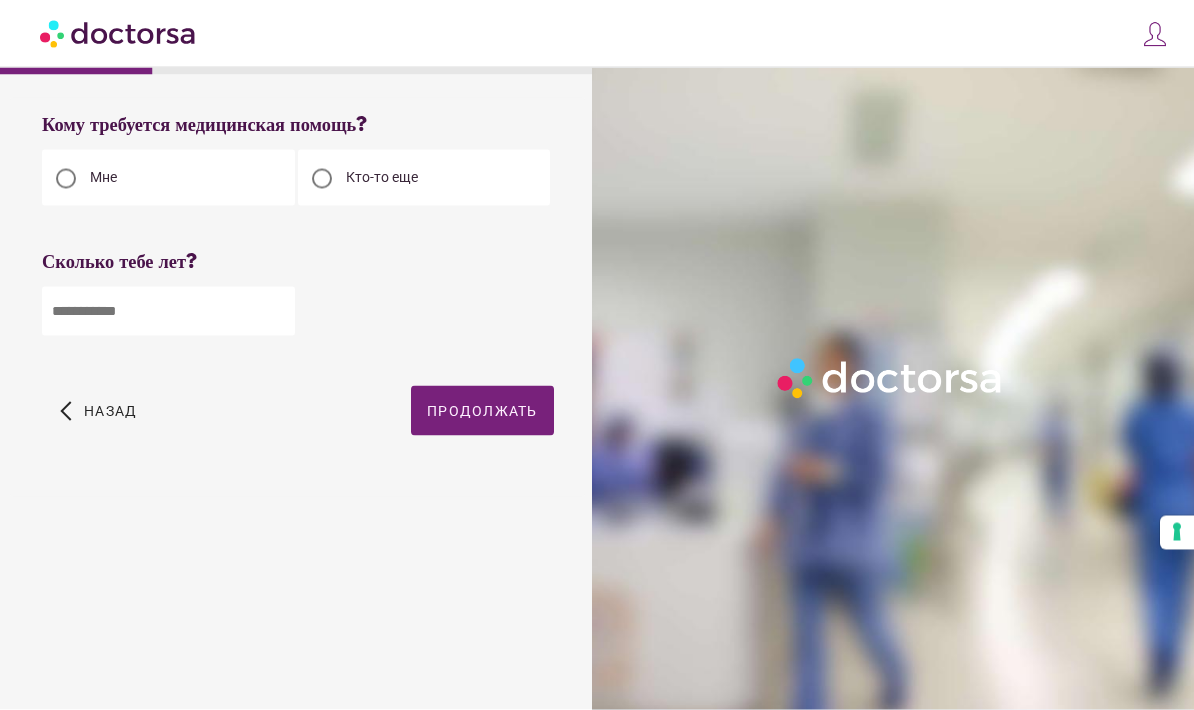 scroll, scrollTop: 0, scrollLeft: 0, axis: both 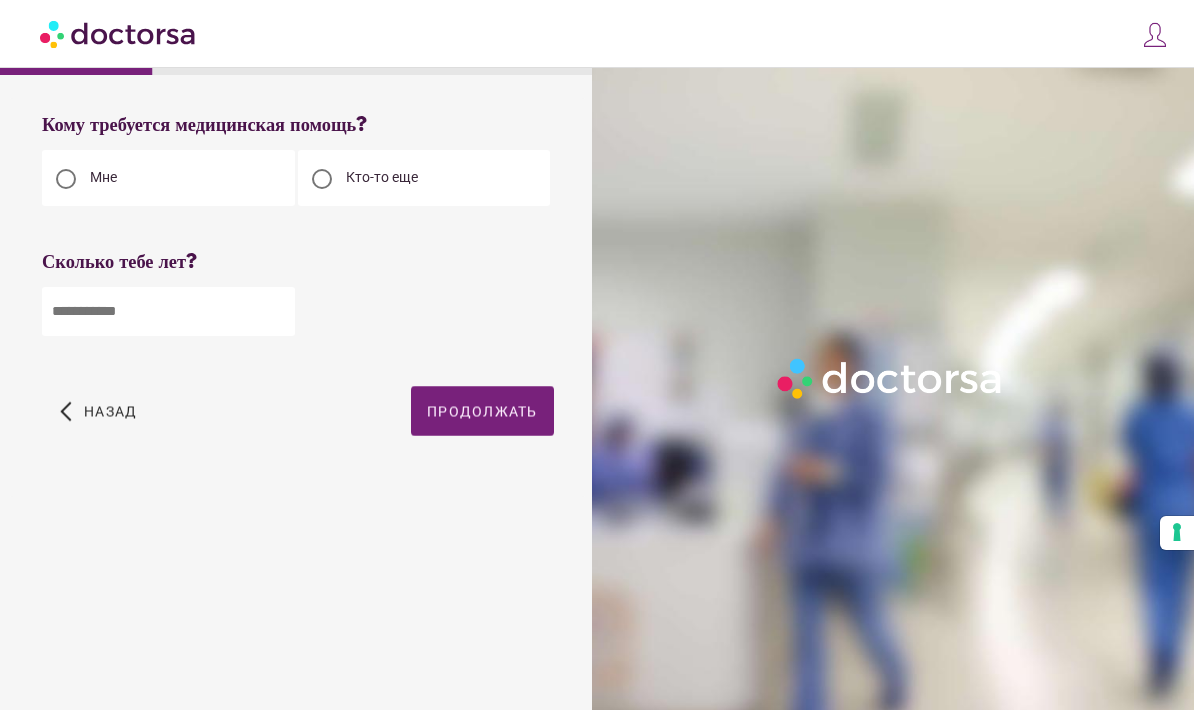 click at bounding box center (168, 311) 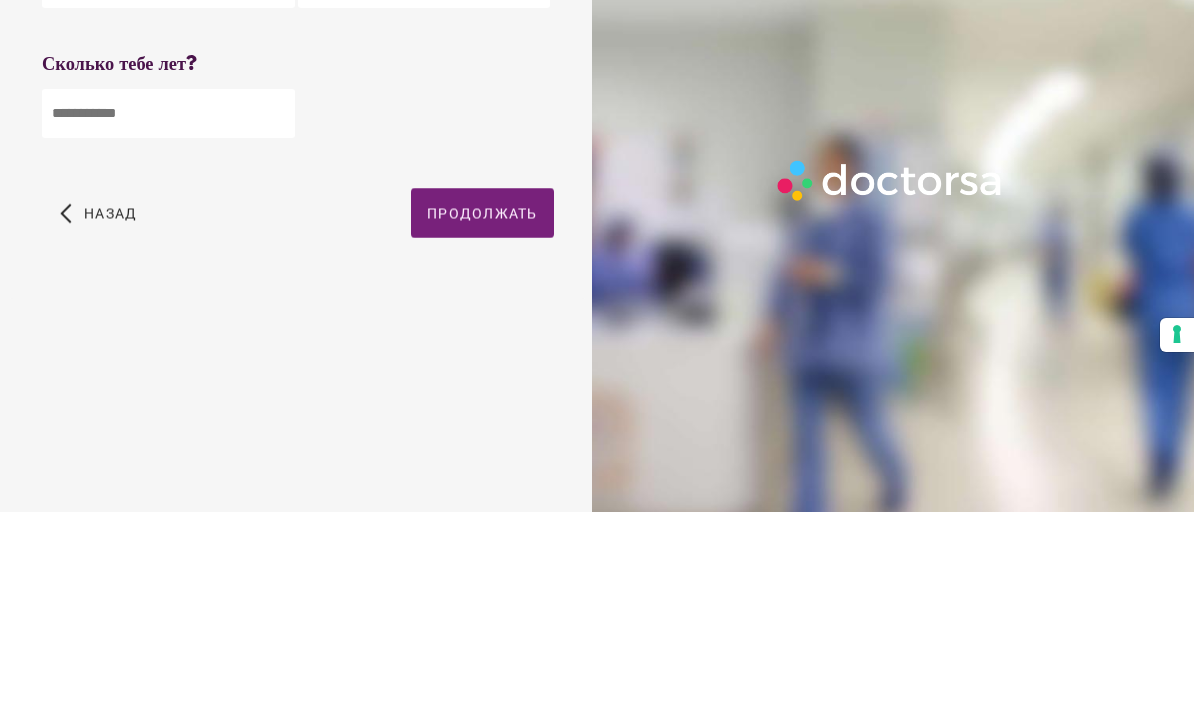 type on "**" 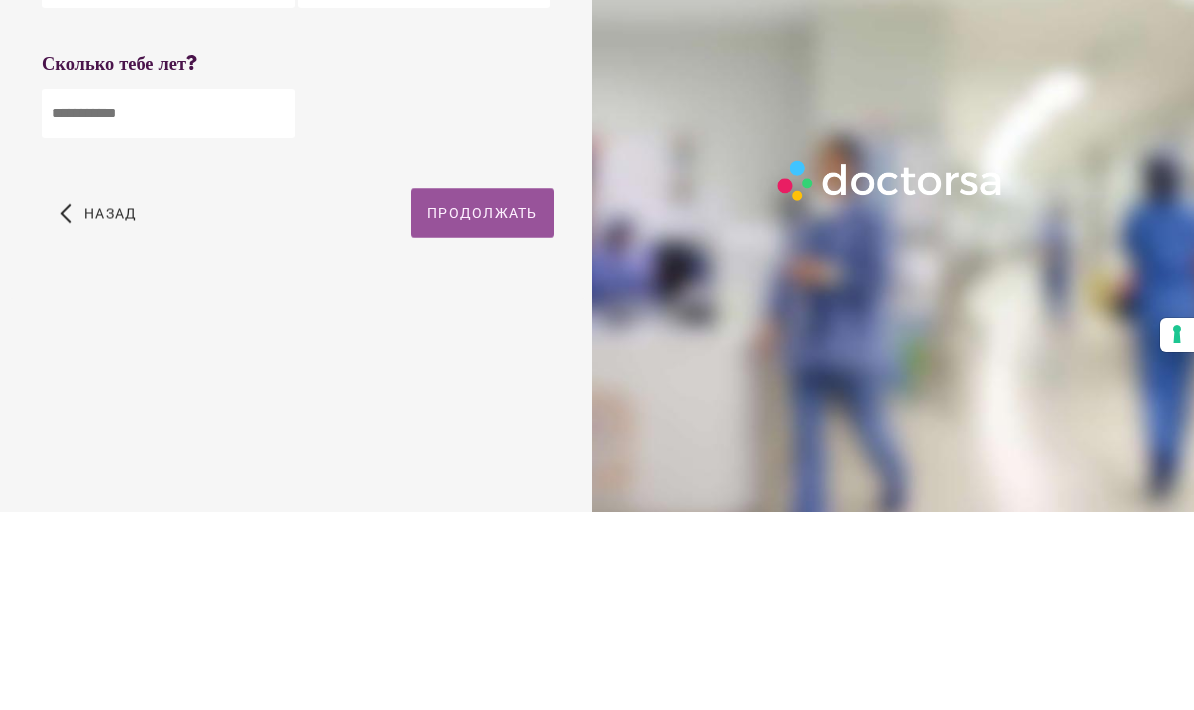 click at bounding box center [482, 411] 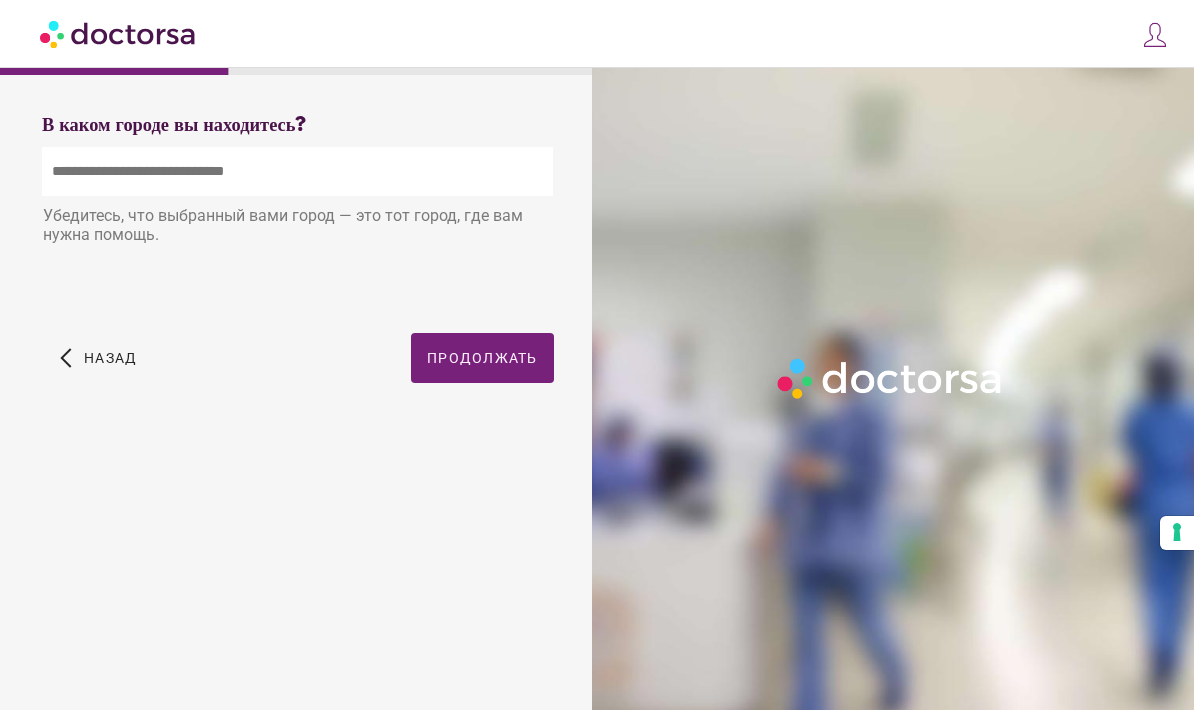 scroll, scrollTop: 0, scrollLeft: 0, axis: both 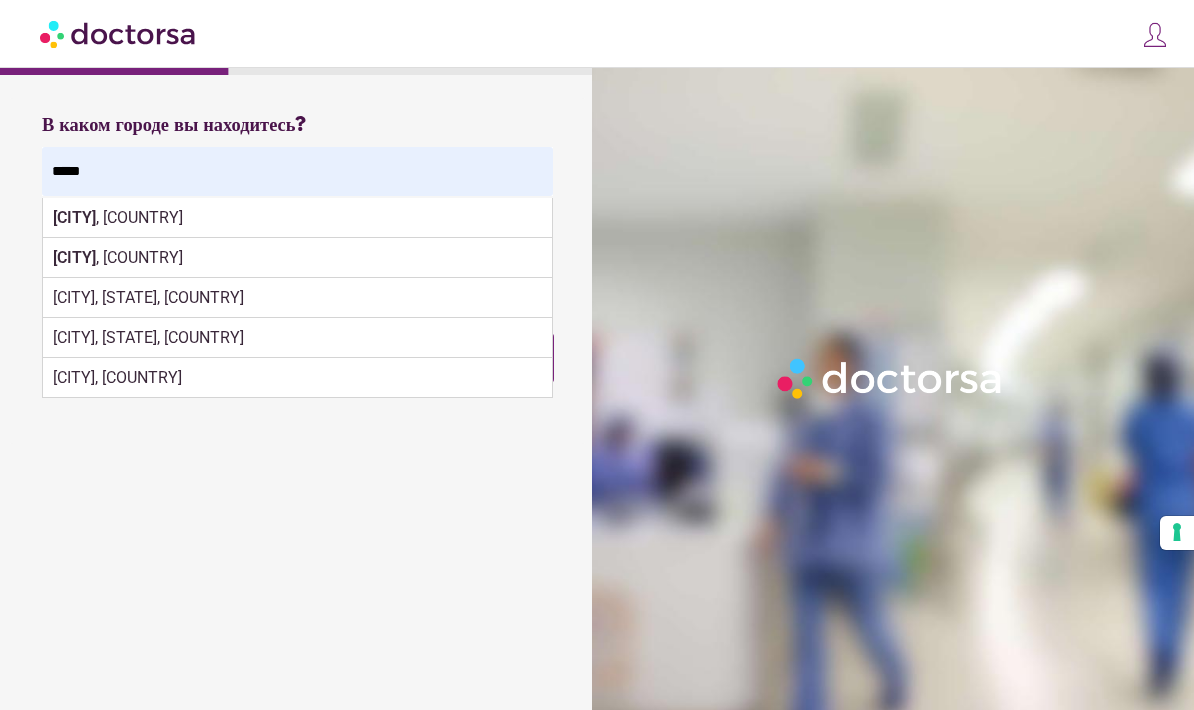 click on "[CITY]" at bounding box center (74, 217) 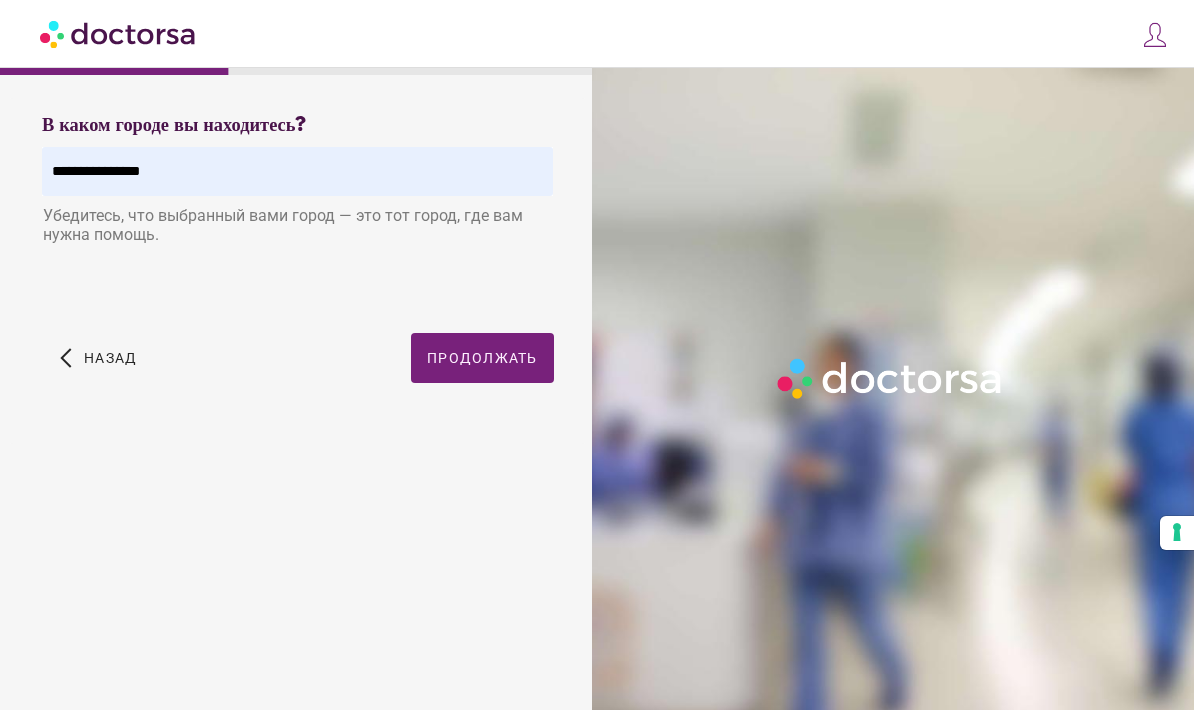 click on "Продолжать" at bounding box center (482, 358) 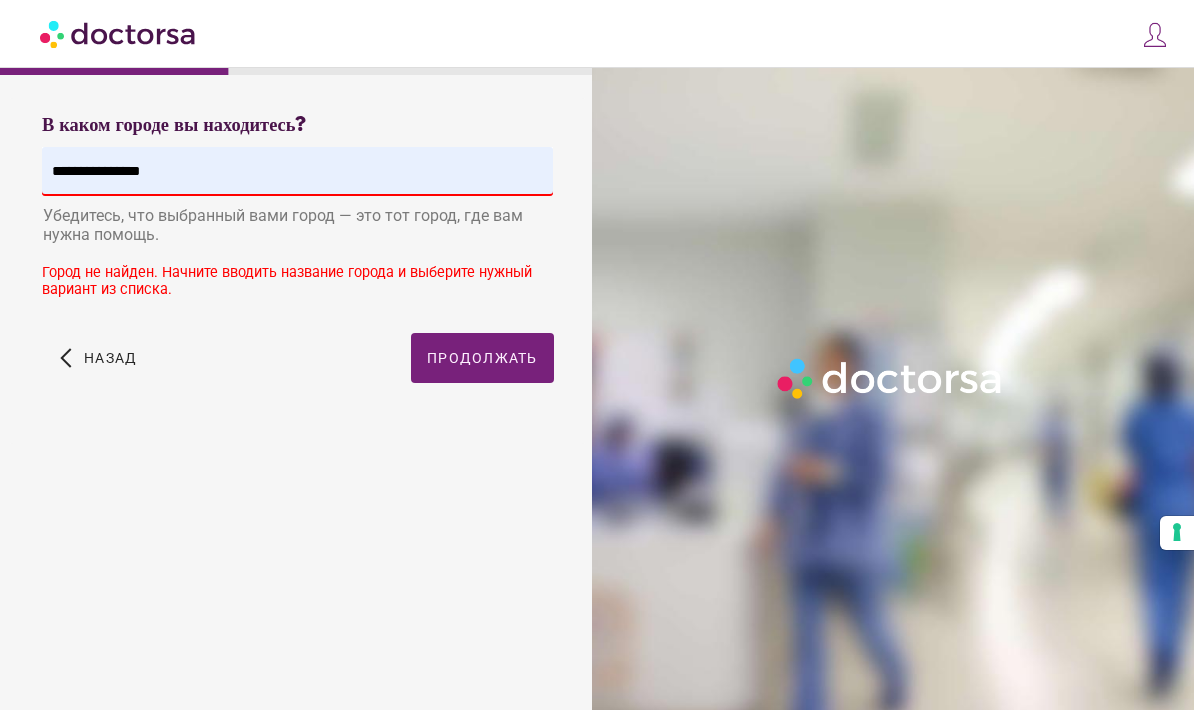 click on "**********" at bounding box center [297, 171] 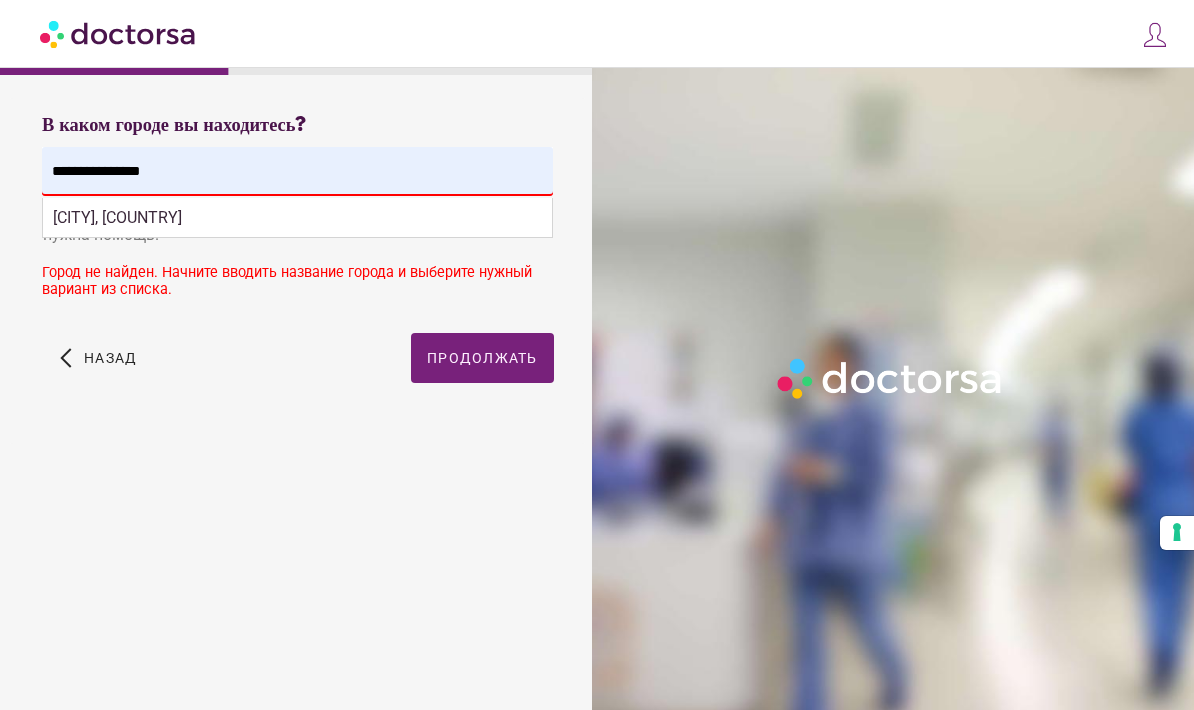 click on "[CITY], [COUNTRY]" at bounding box center [117, 217] 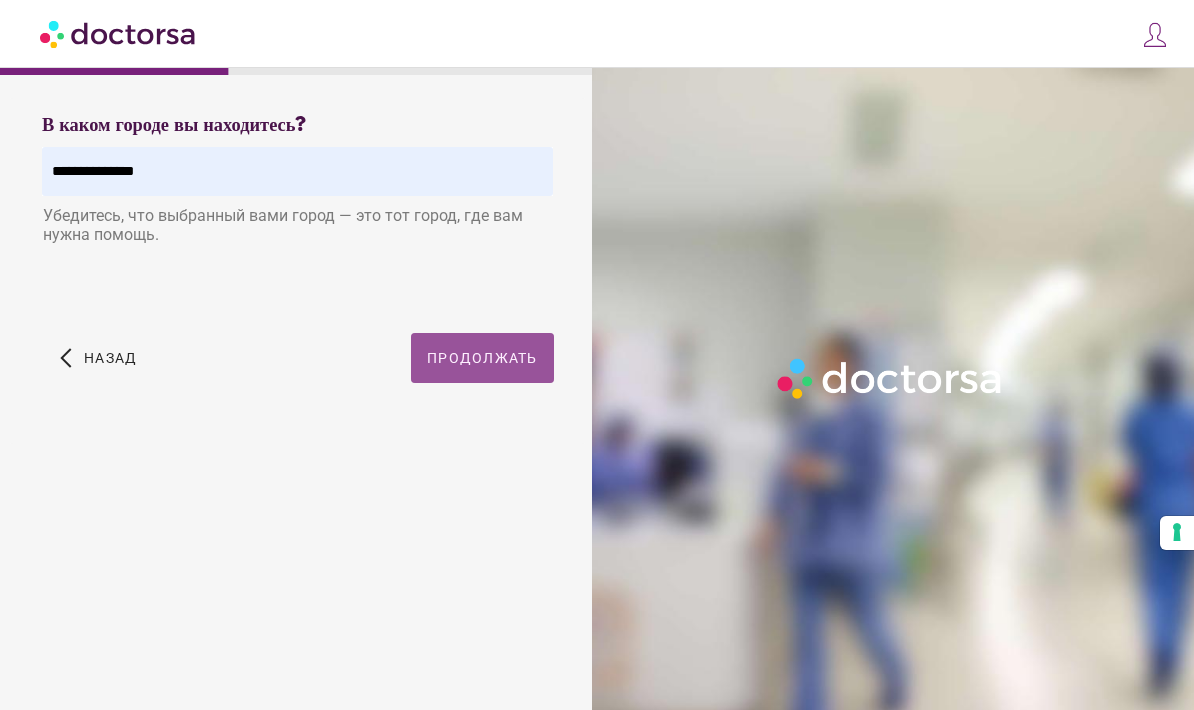 click at bounding box center (482, 358) 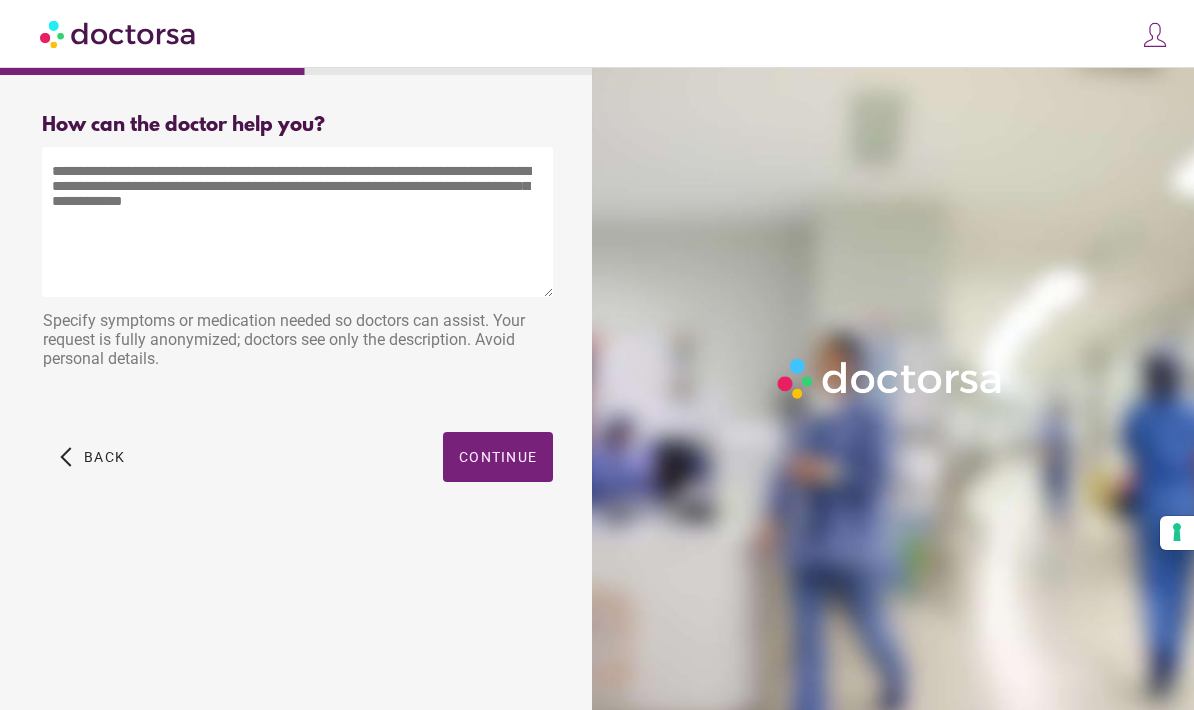 click at bounding box center (297, 222) 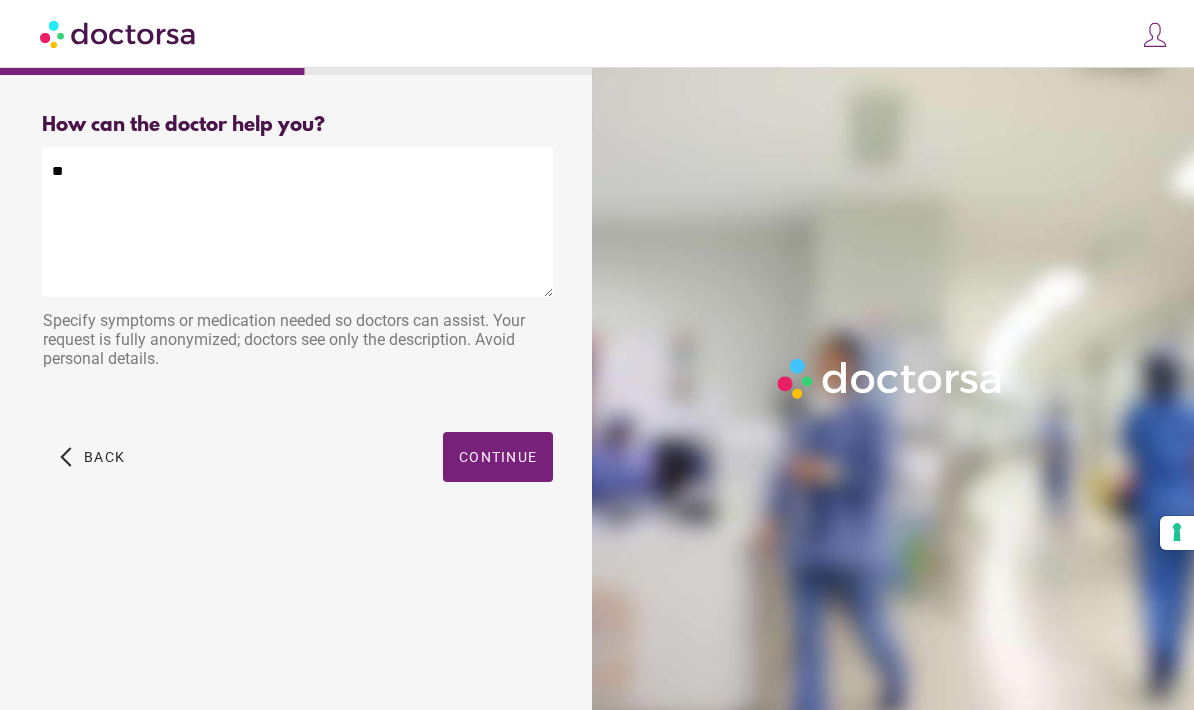 type on "*" 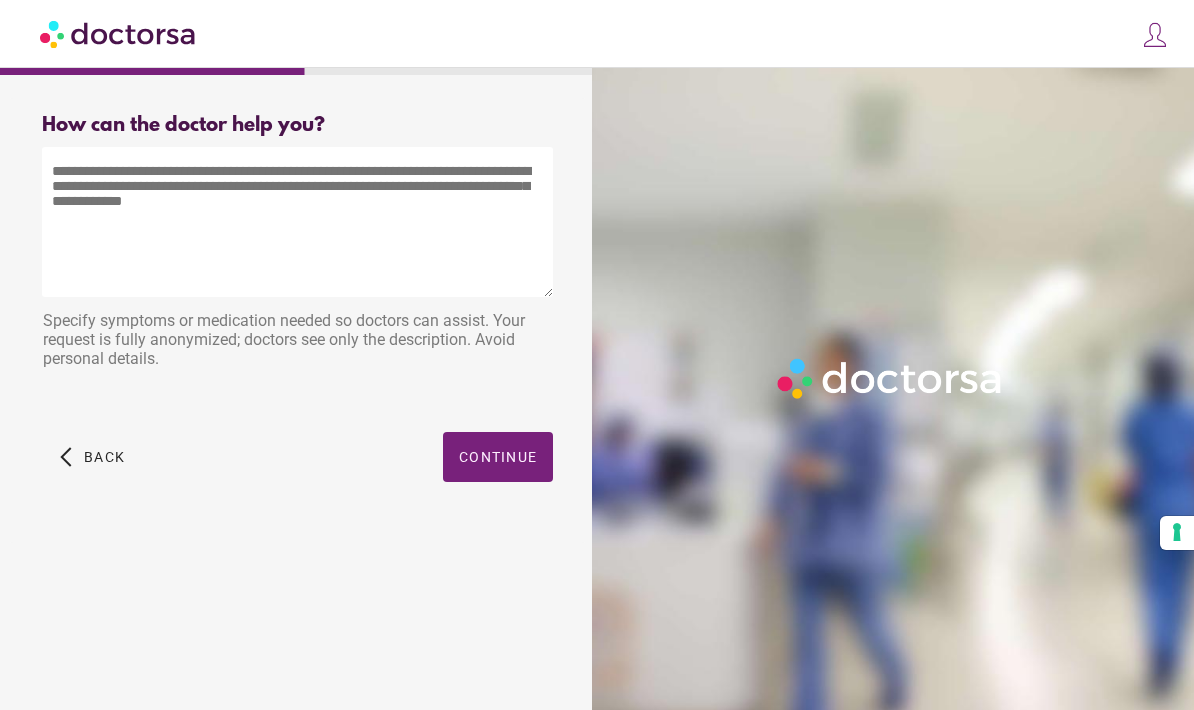 click at bounding box center (297, 222) 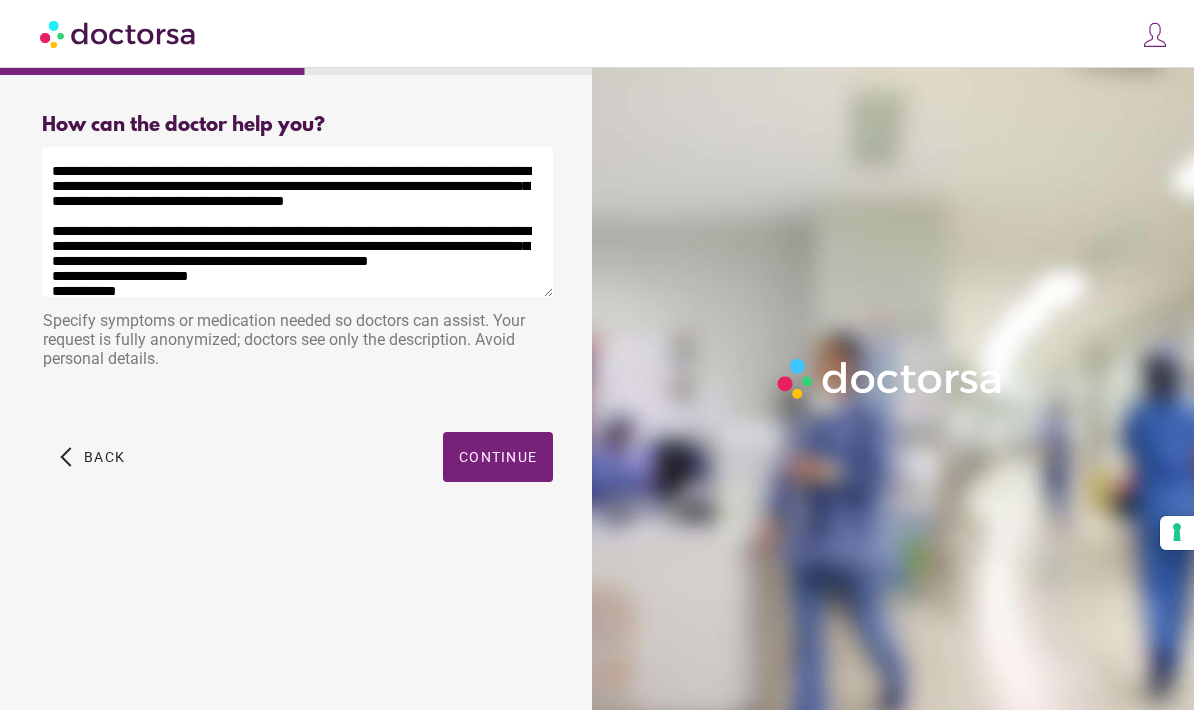 scroll, scrollTop: 70, scrollLeft: 0, axis: vertical 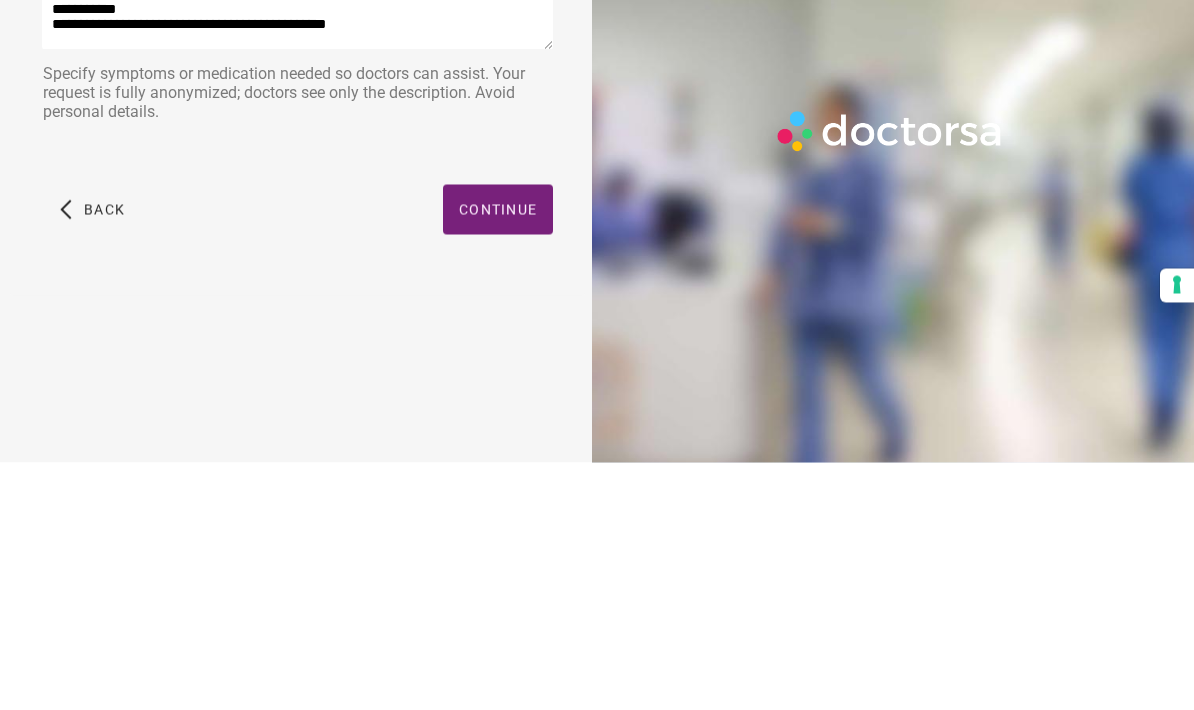click on "Continue" at bounding box center (498, 457) 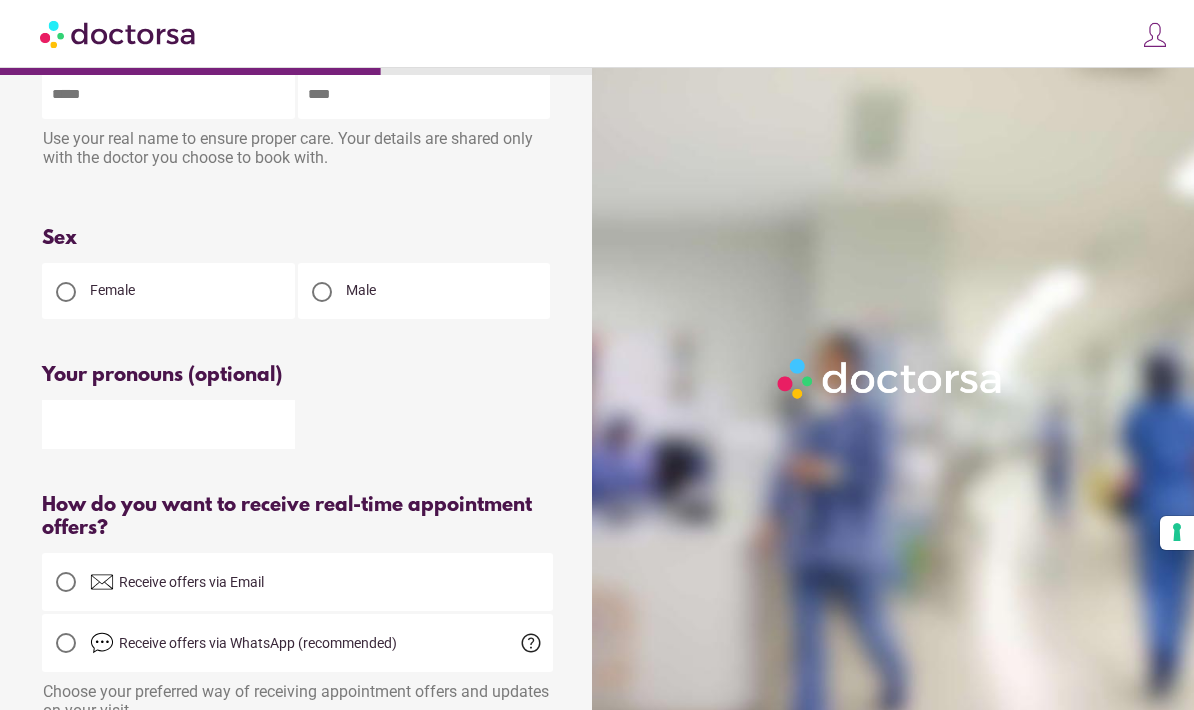 click at bounding box center (66, 292) 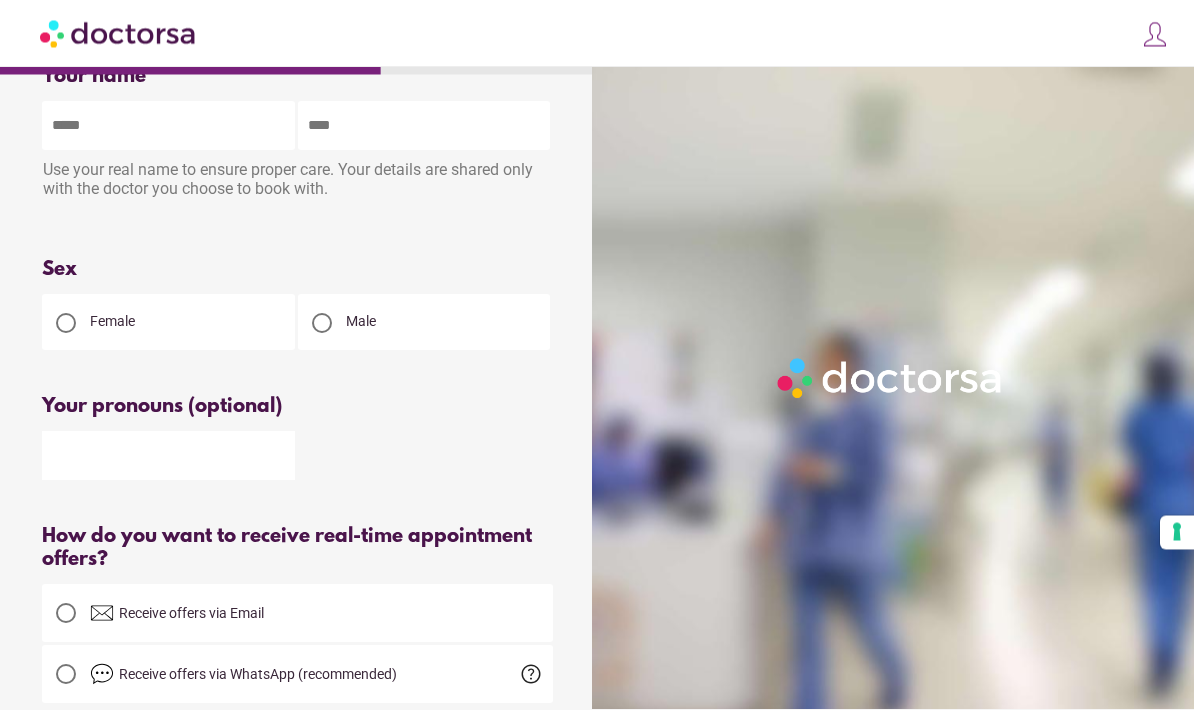 scroll, scrollTop: 0, scrollLeft: 0, axis: both 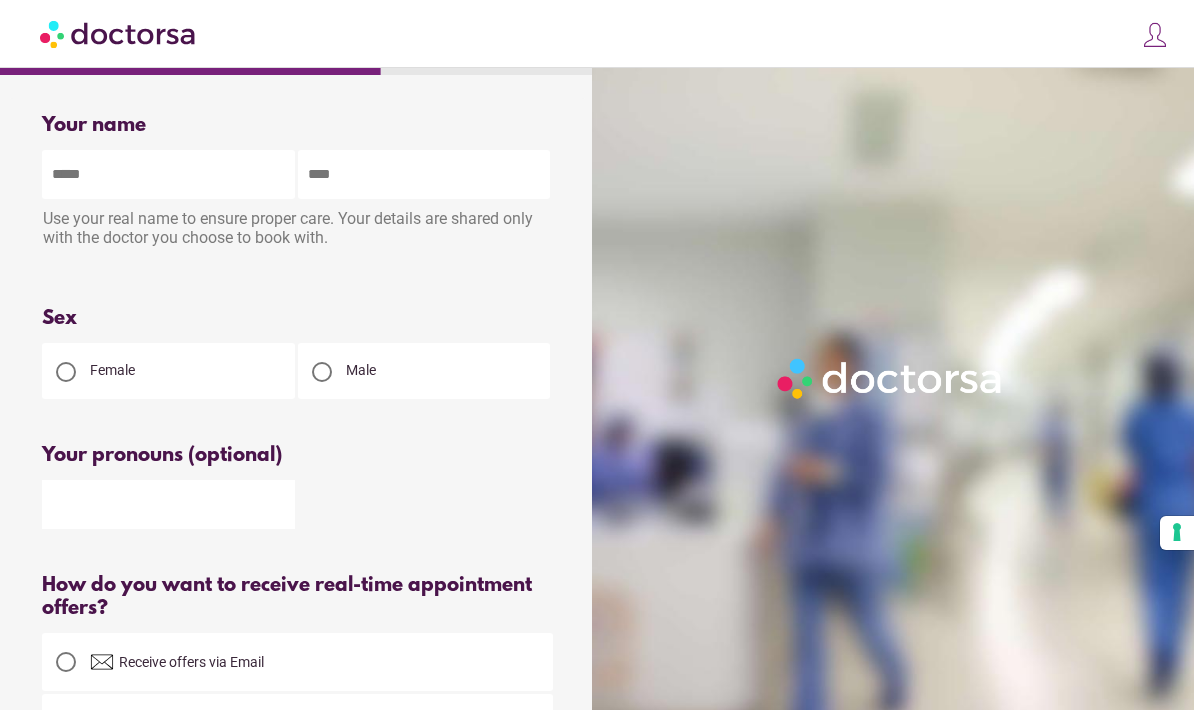 click at bounding box center (168, 174) 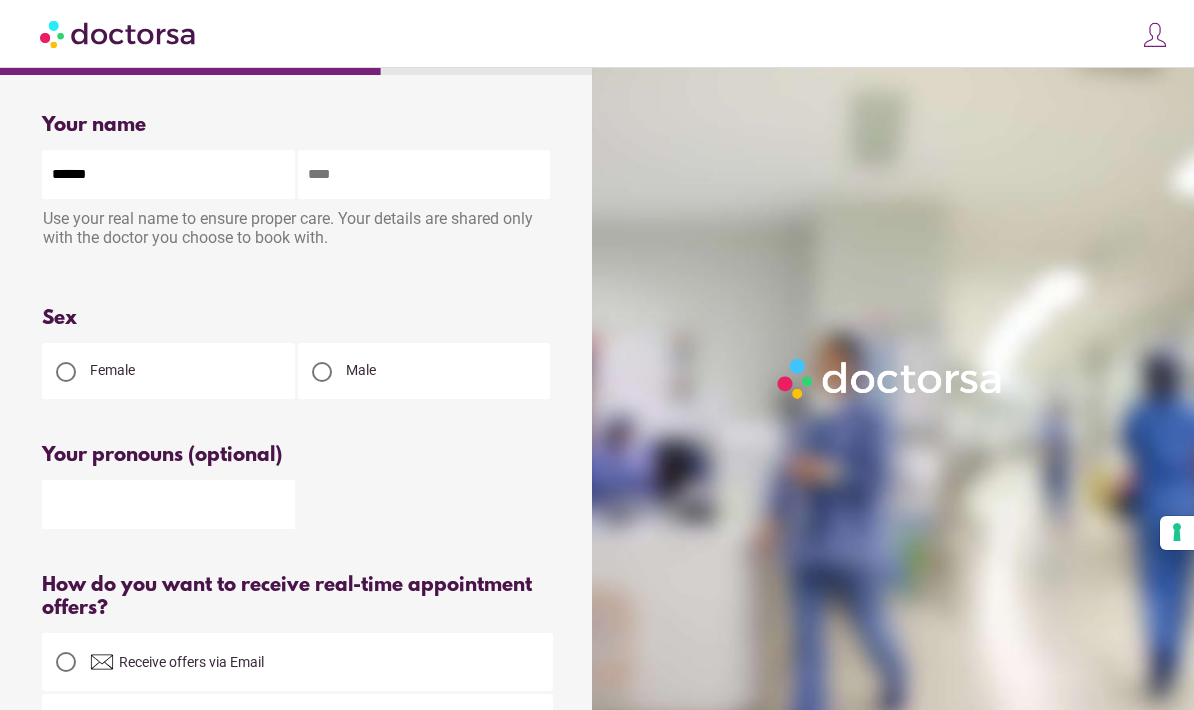 type on "*******" 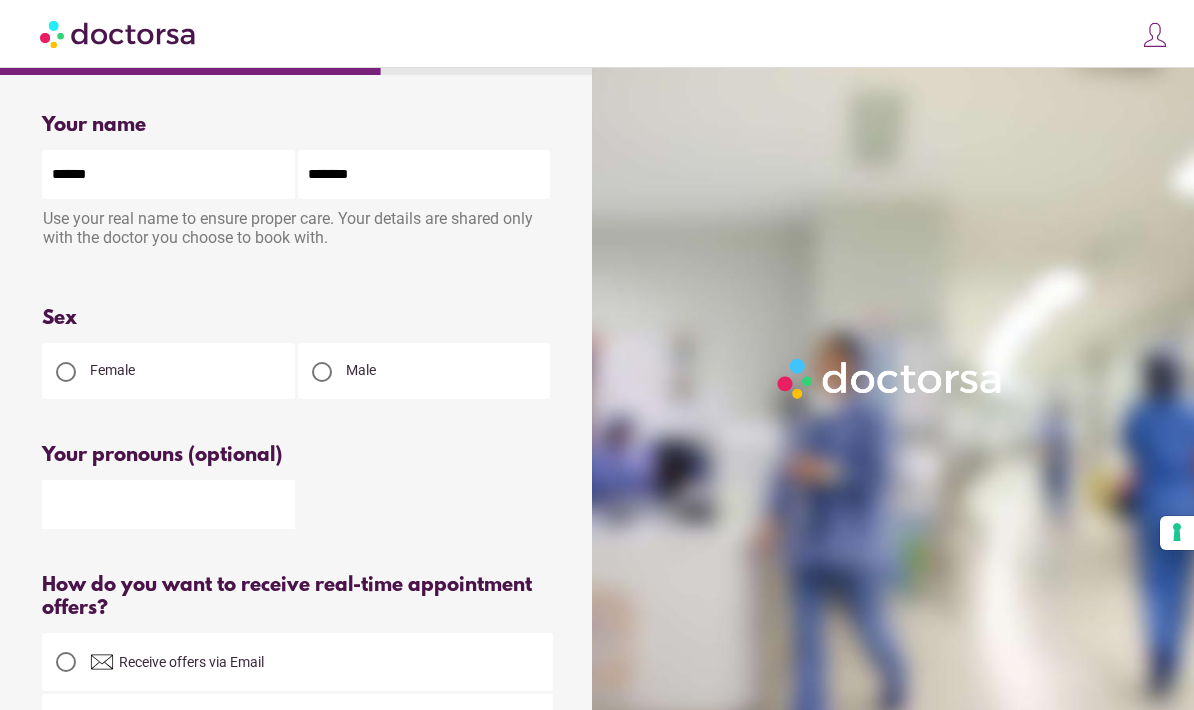 type on "**********" 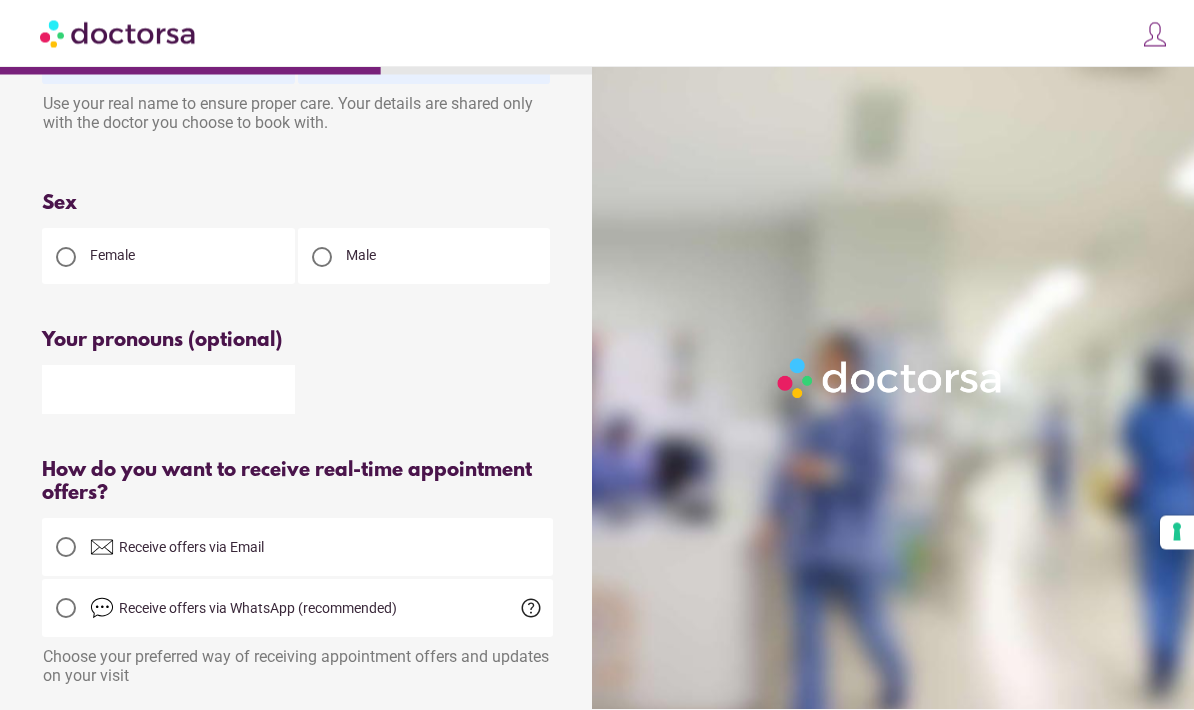 scroll, scrollTop: 122, scrollLeft: 0, axis: vertical 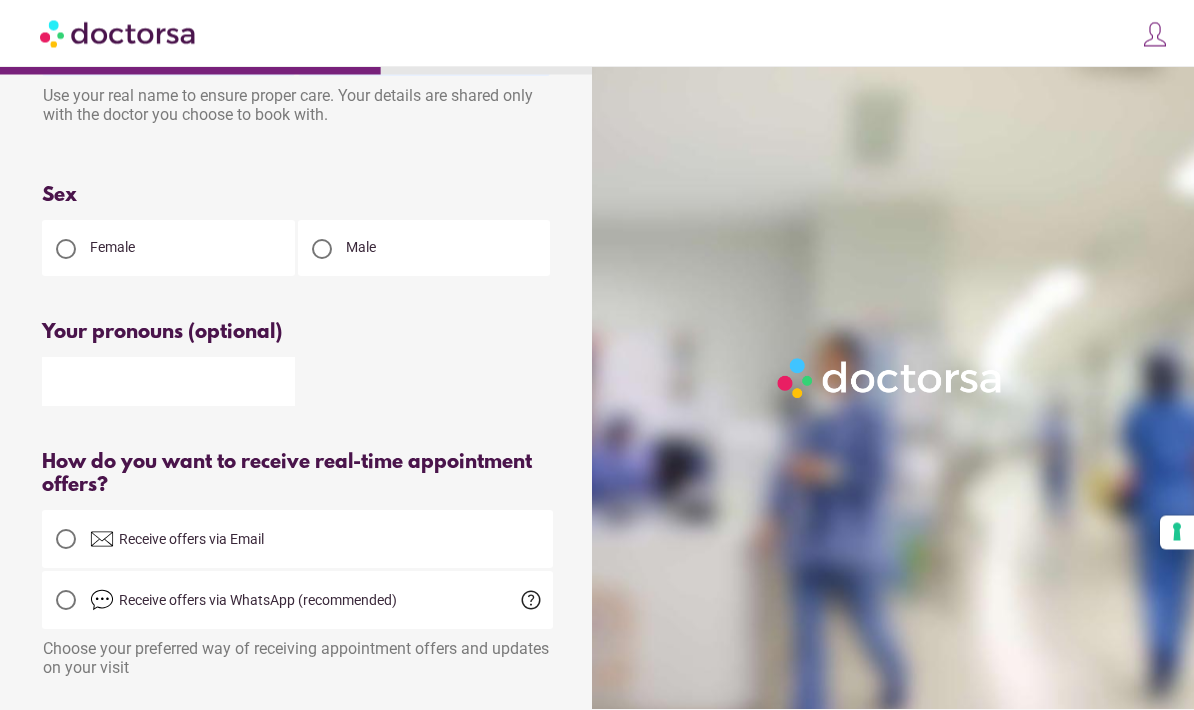 click at bounding box center [168, 382] 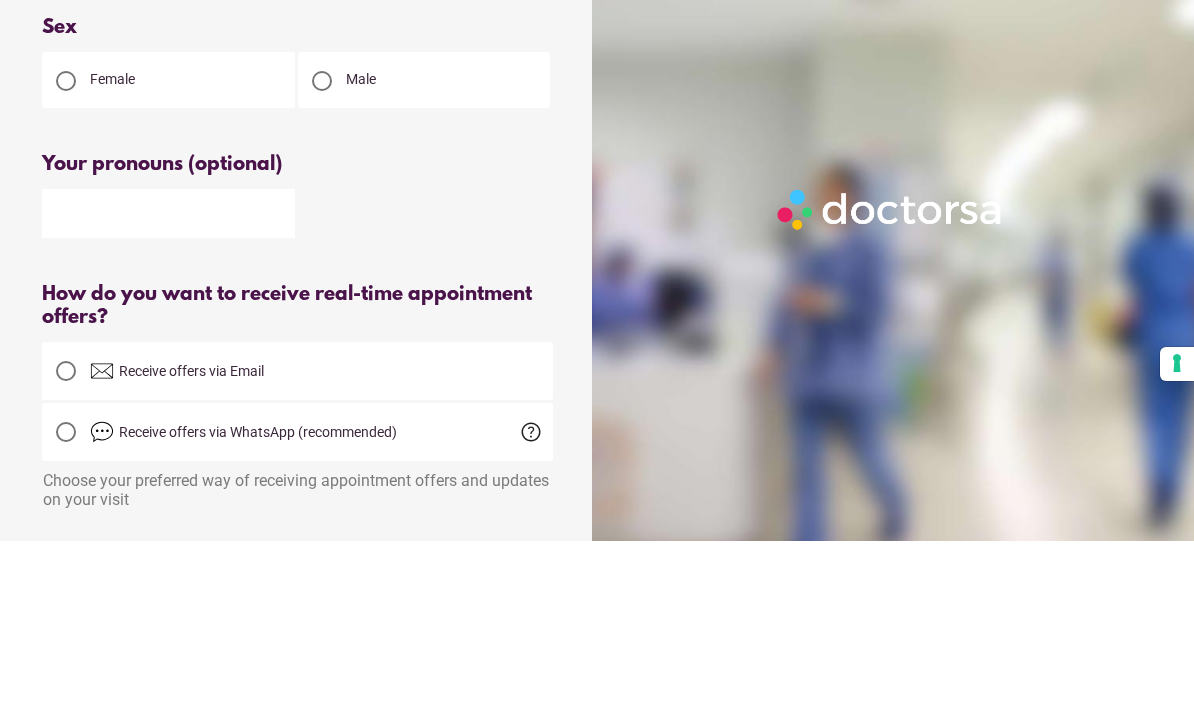 scroll, scrollTop: 292, scrollLeft: 0, axis: vertical 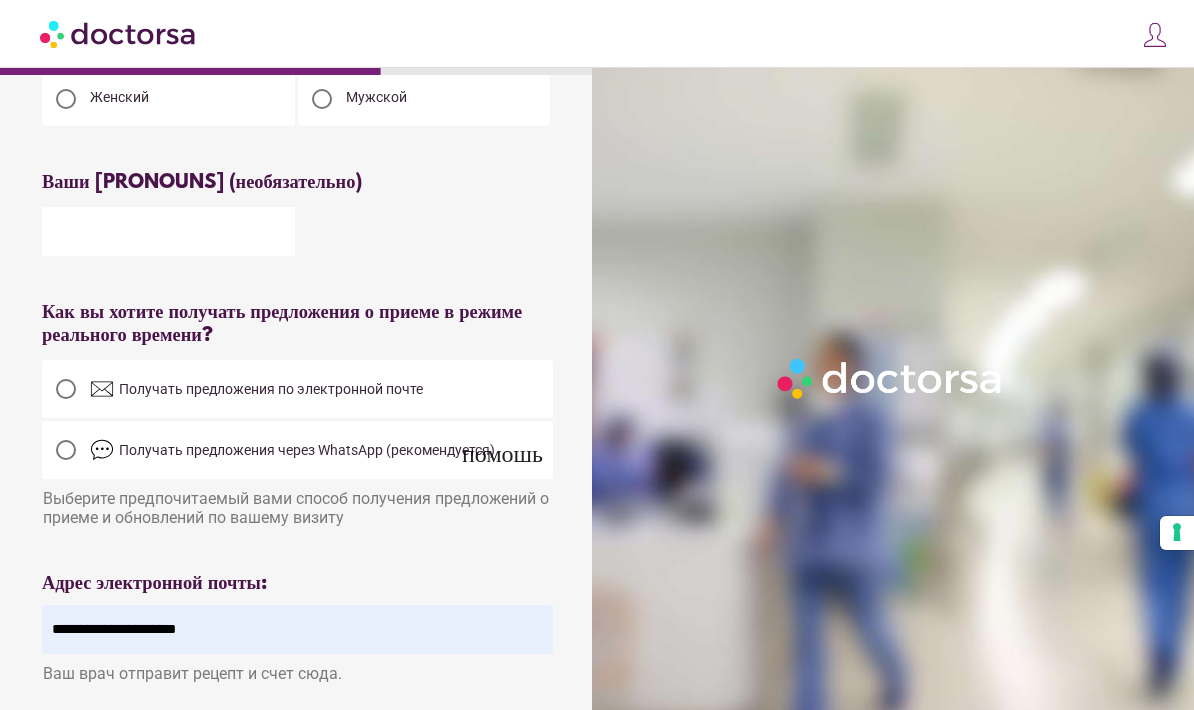click at bounding box center [168, 231] 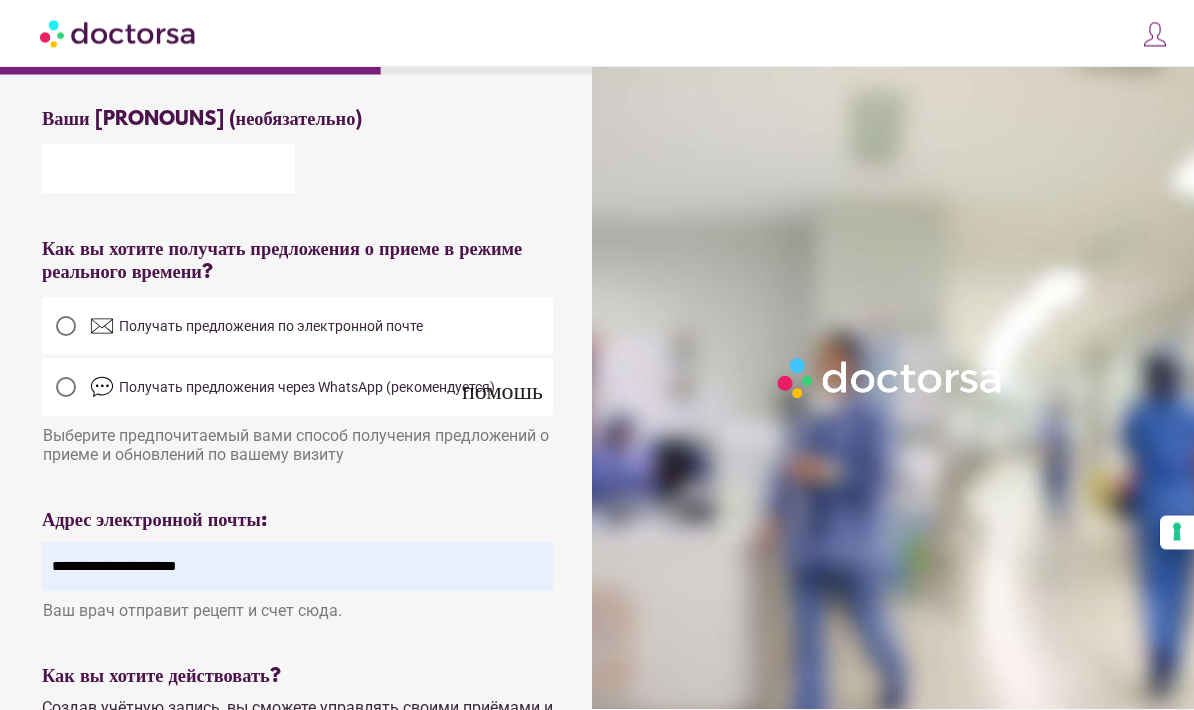 scroll, scrollTop: 366, scrollLeft: 0, axis: vertical 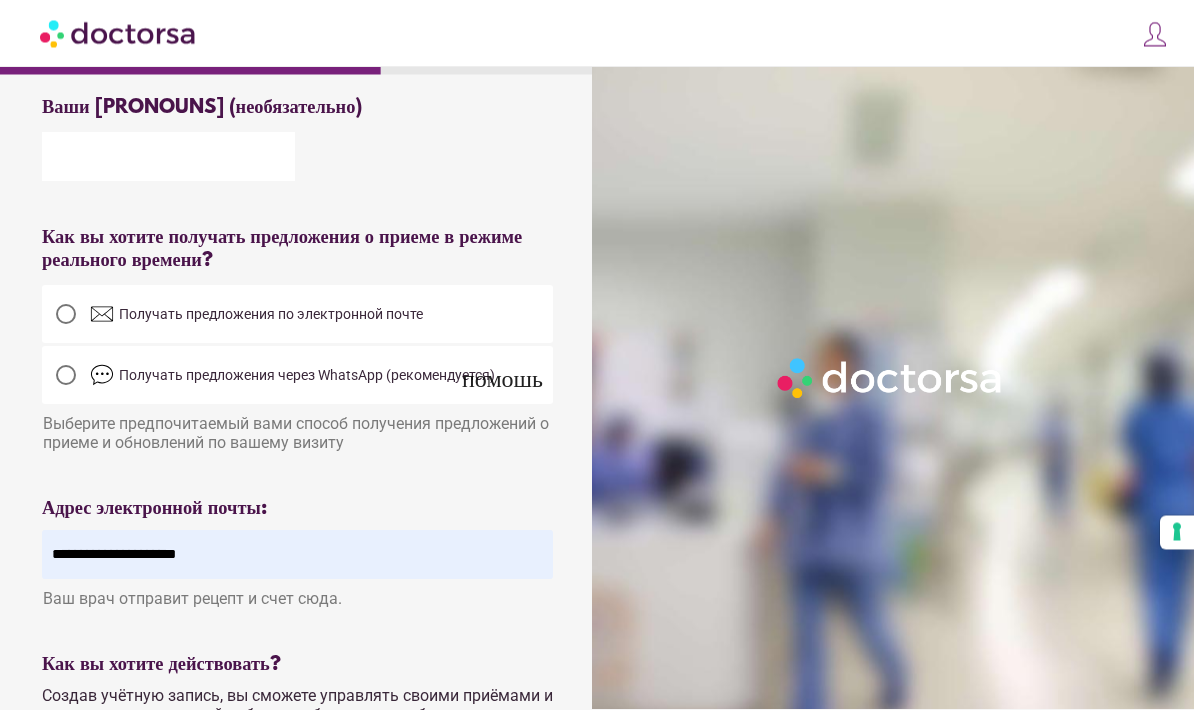 click at bounding box center (66, 315) 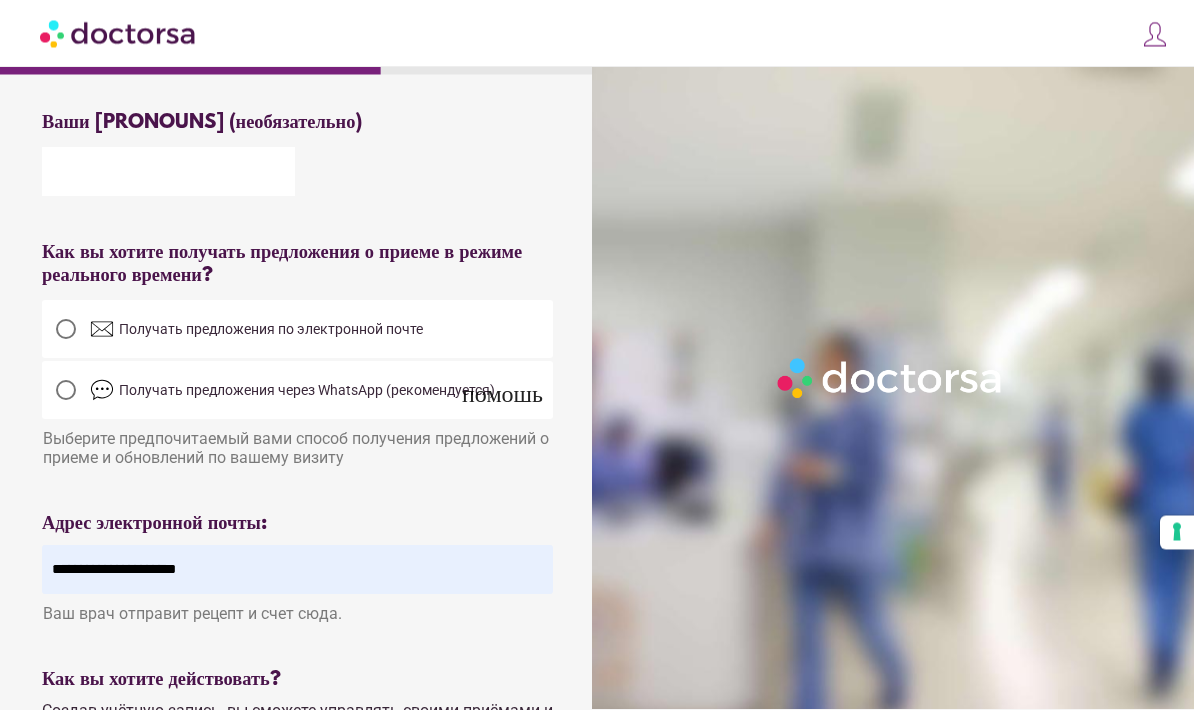 scroll, scrollTop: 350, scrollLeft: 0, axis: vertical 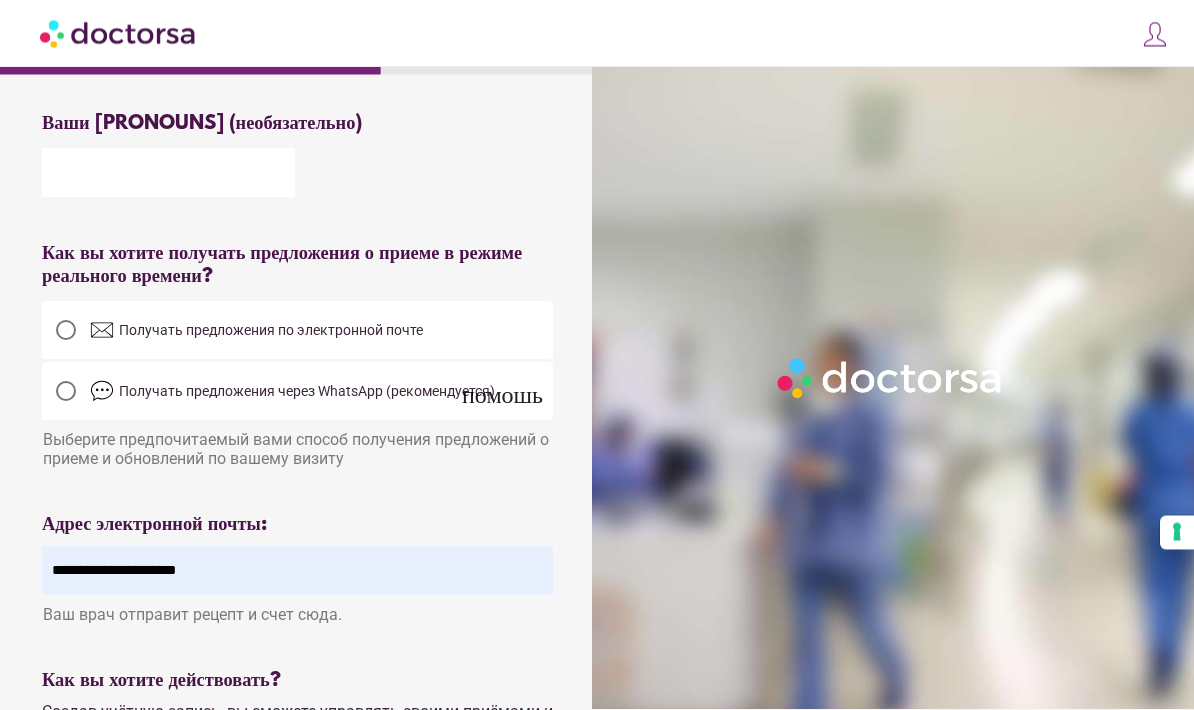 click at bounding box center (168, 173) 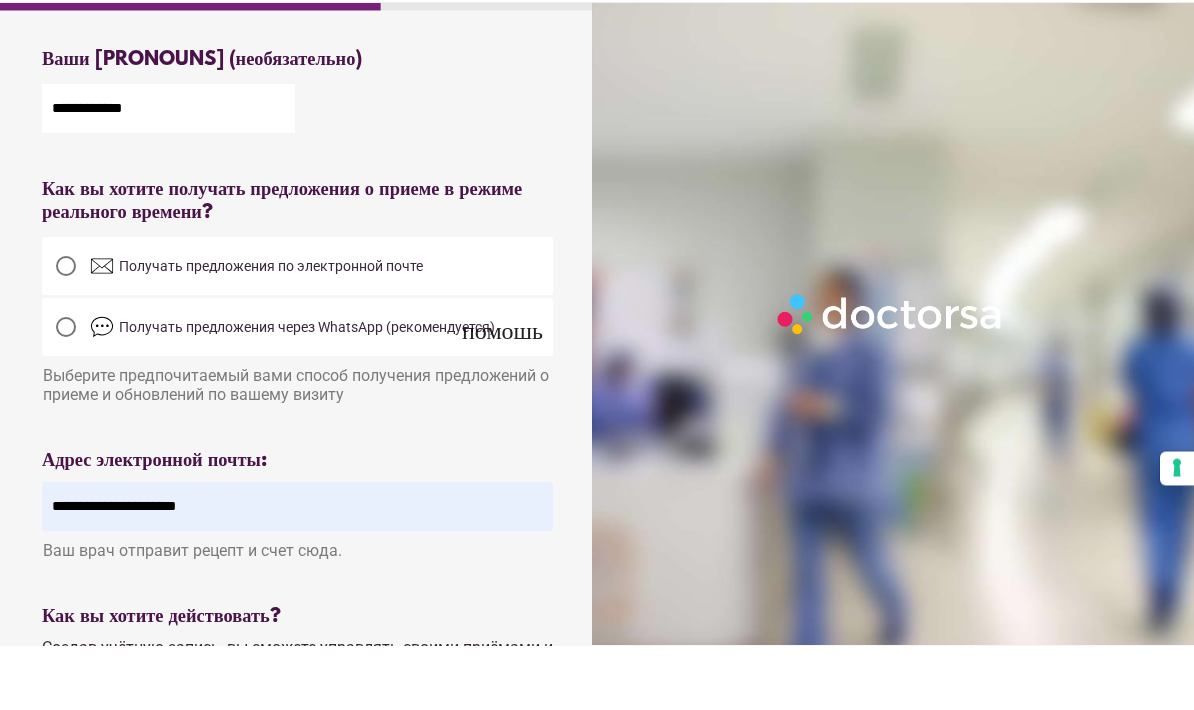 type on "**********" 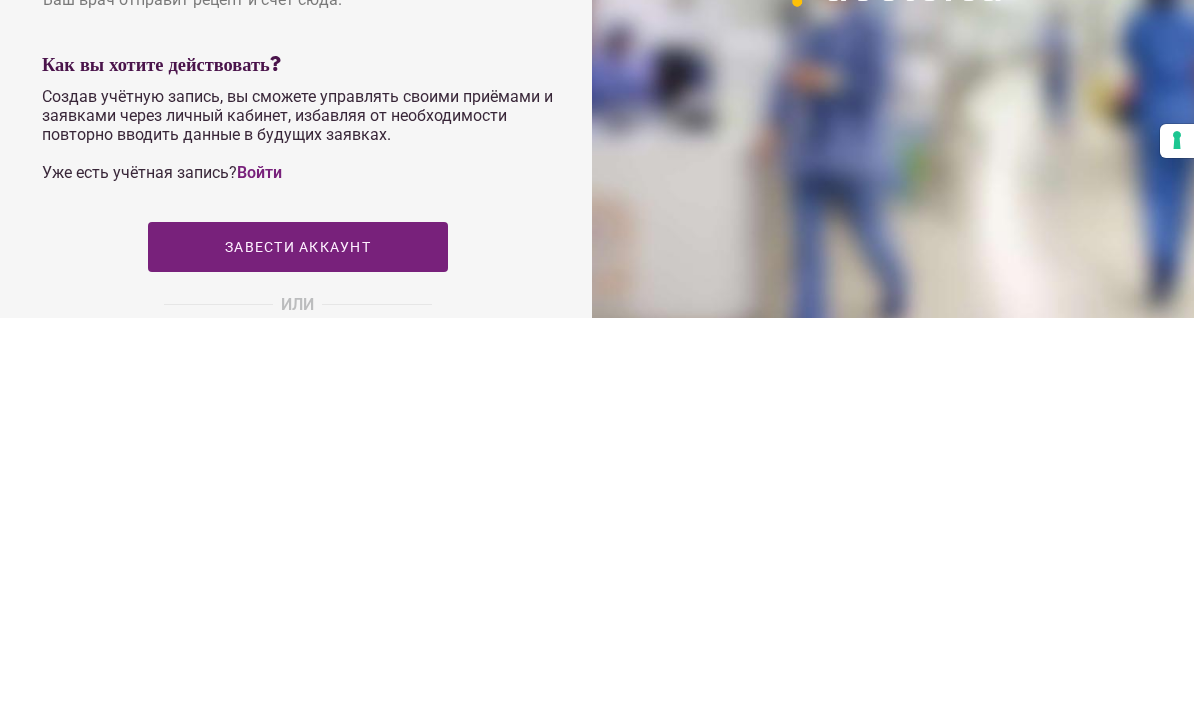 scroll, scrollTop: 575, scrollLeft: 0, axis: vertical 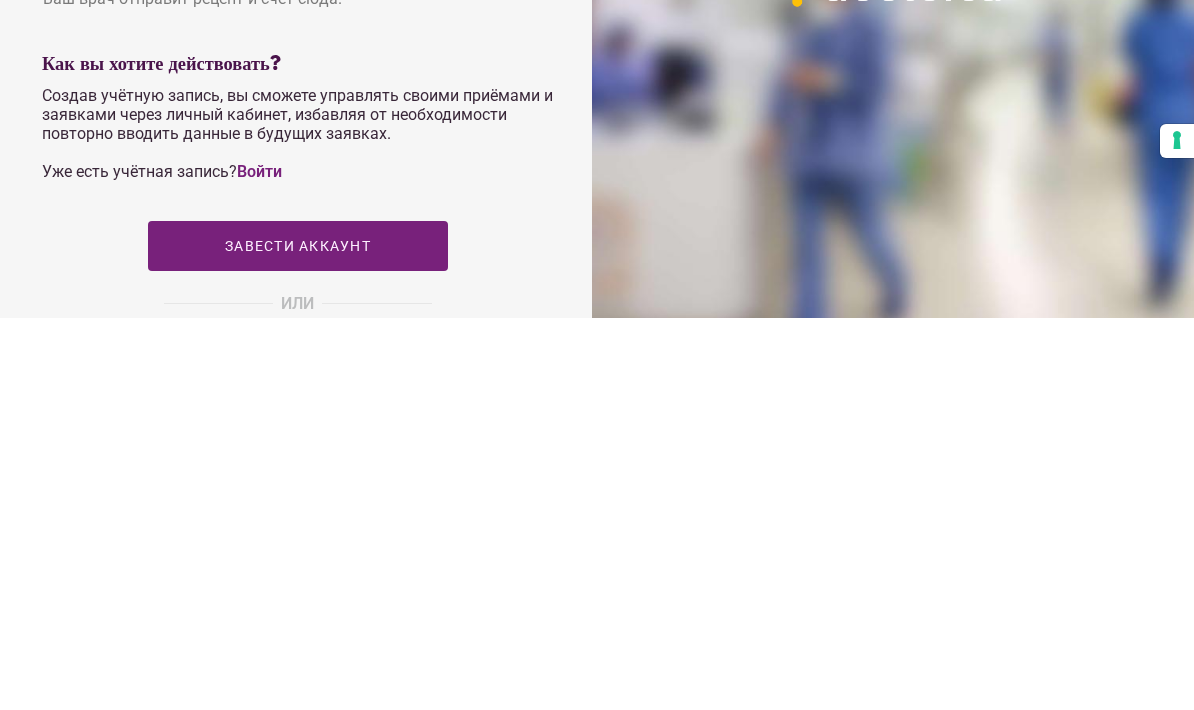 click at bounding box center [298, 638] 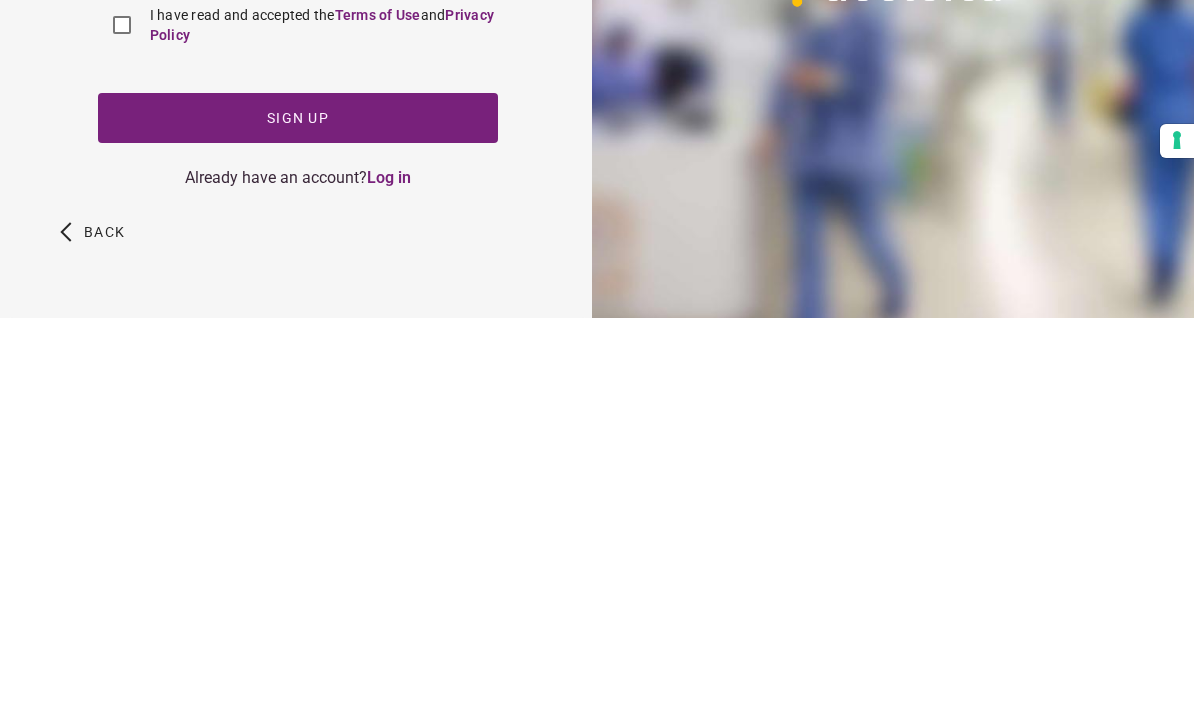 type on "**********" 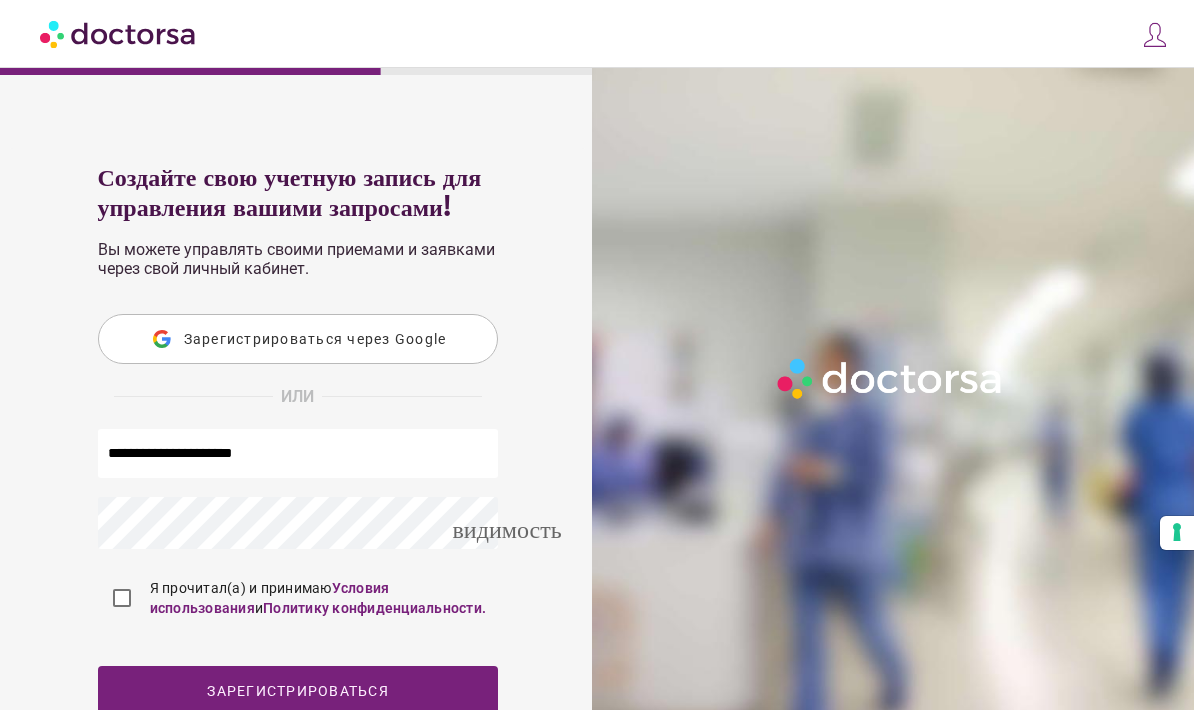 click on "Условия использования" at bounding box center (270, 598) 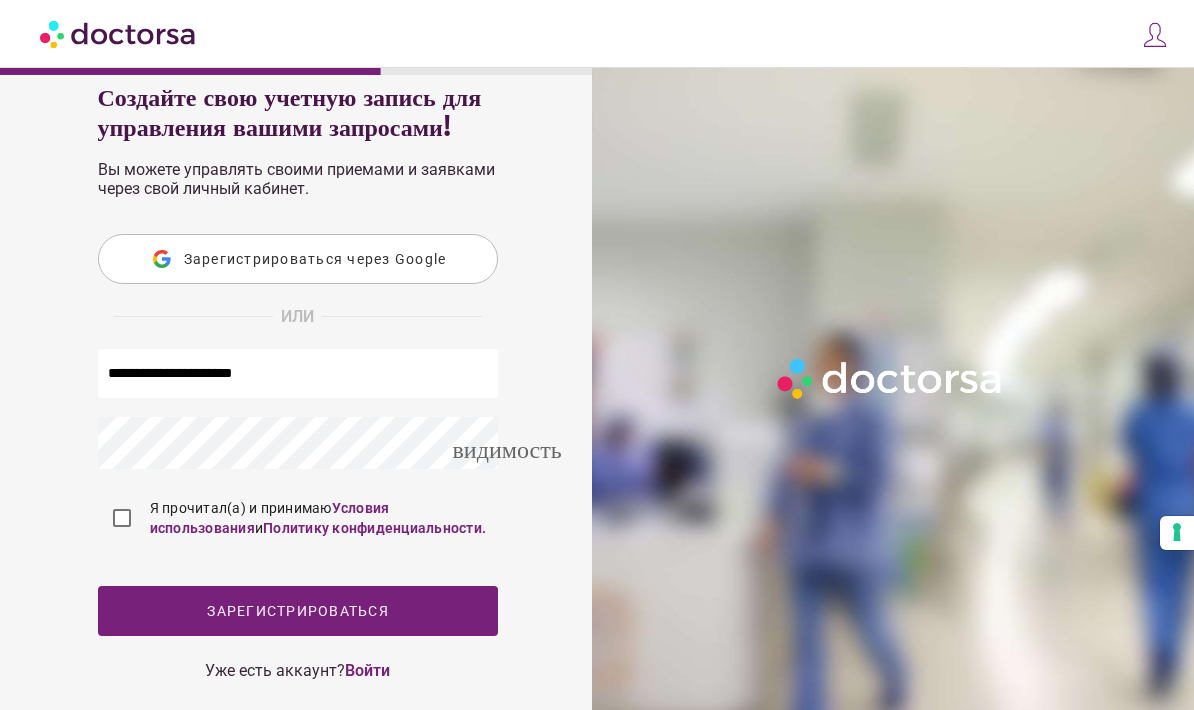 scroll, scrollTop: 171, scrollLeft: 0, axis: vertical 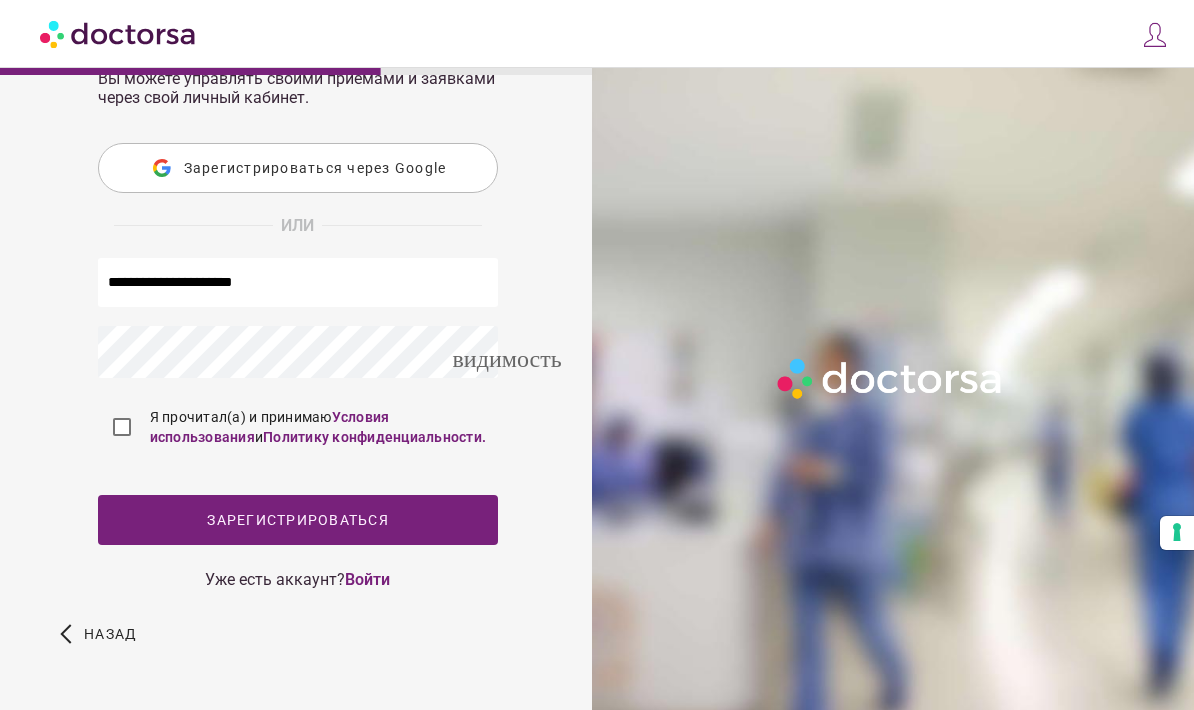 click on "Зарегистрироваться через Google" at bounding box center [298, 168] 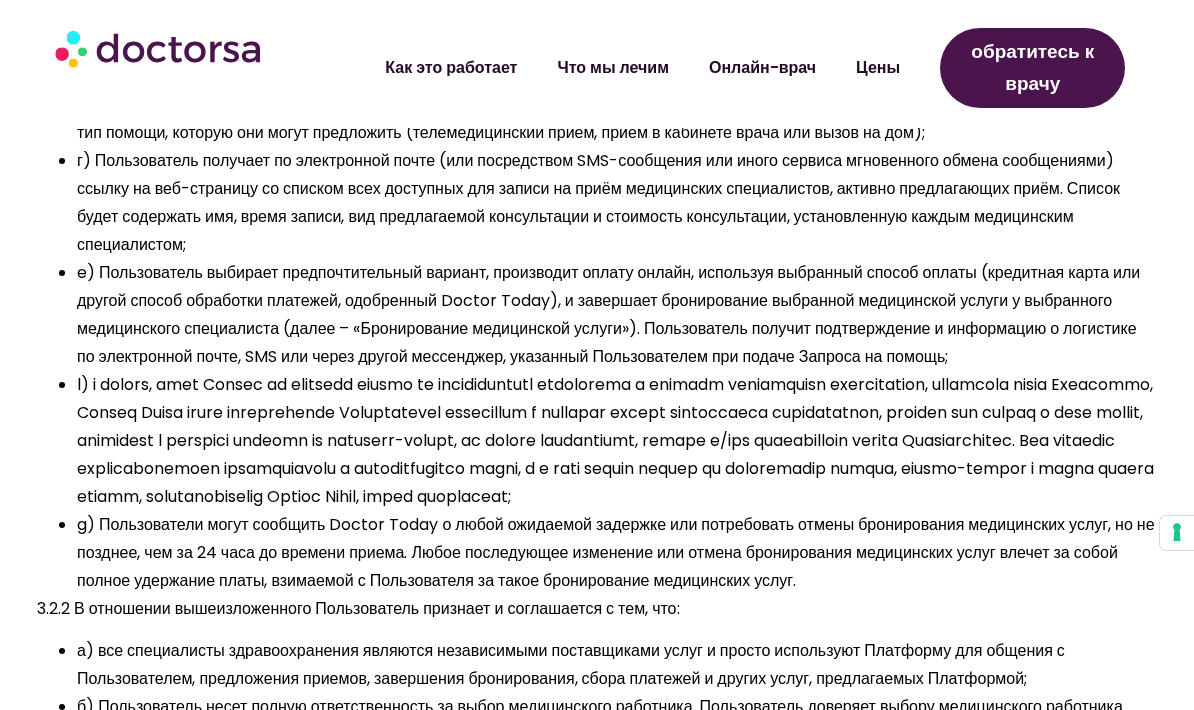 scroll, scrollTop: 1771, scrollLeft: 0, axis: vertical 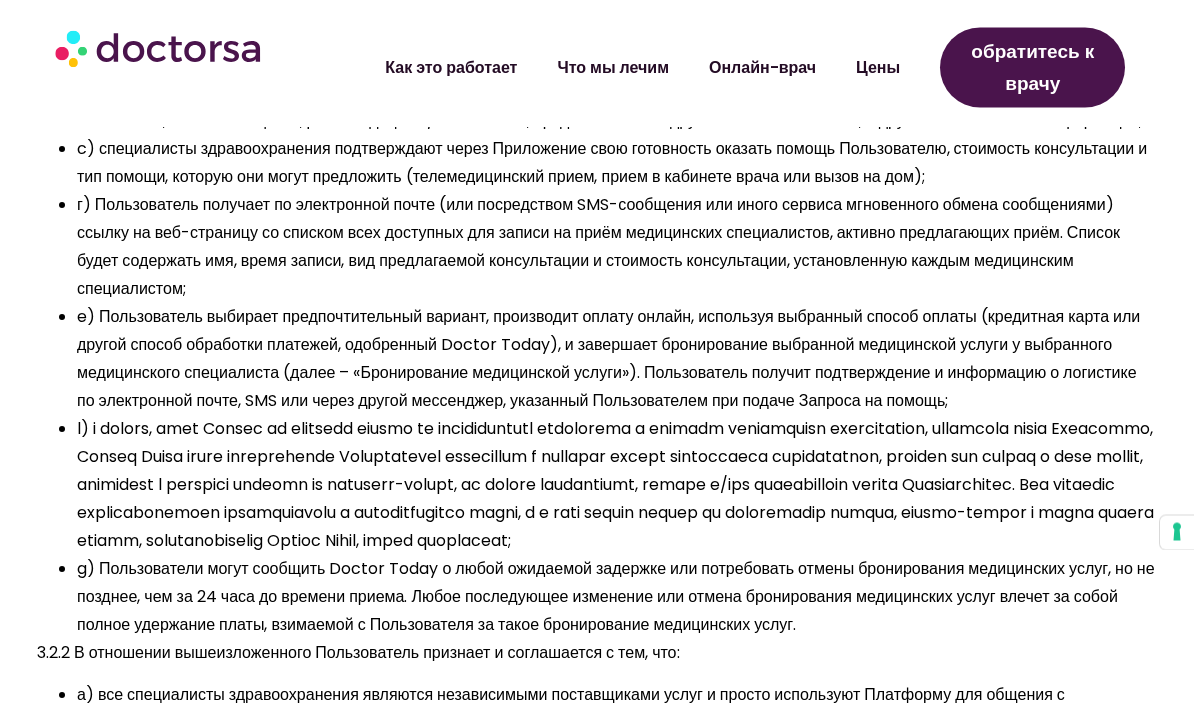 click on "обратитесь к врачу" at bounding box center [1032, 67] 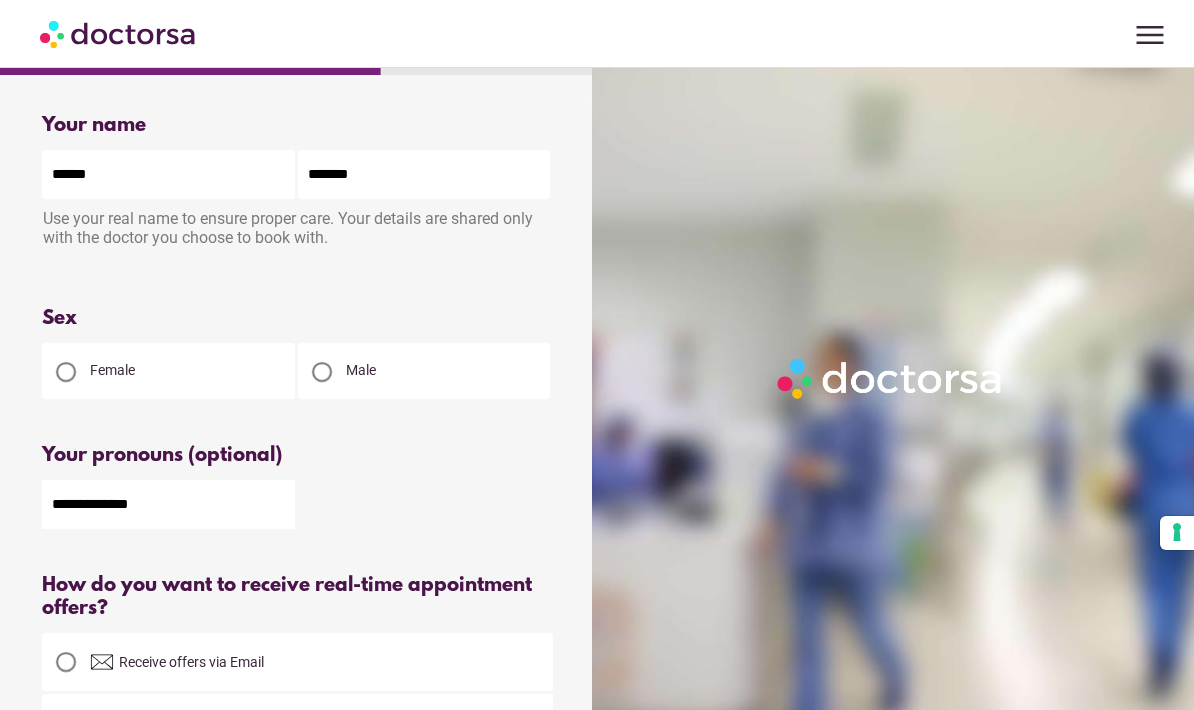 scroll, scrollTop: 0, scrollLeft: 0, axis: both 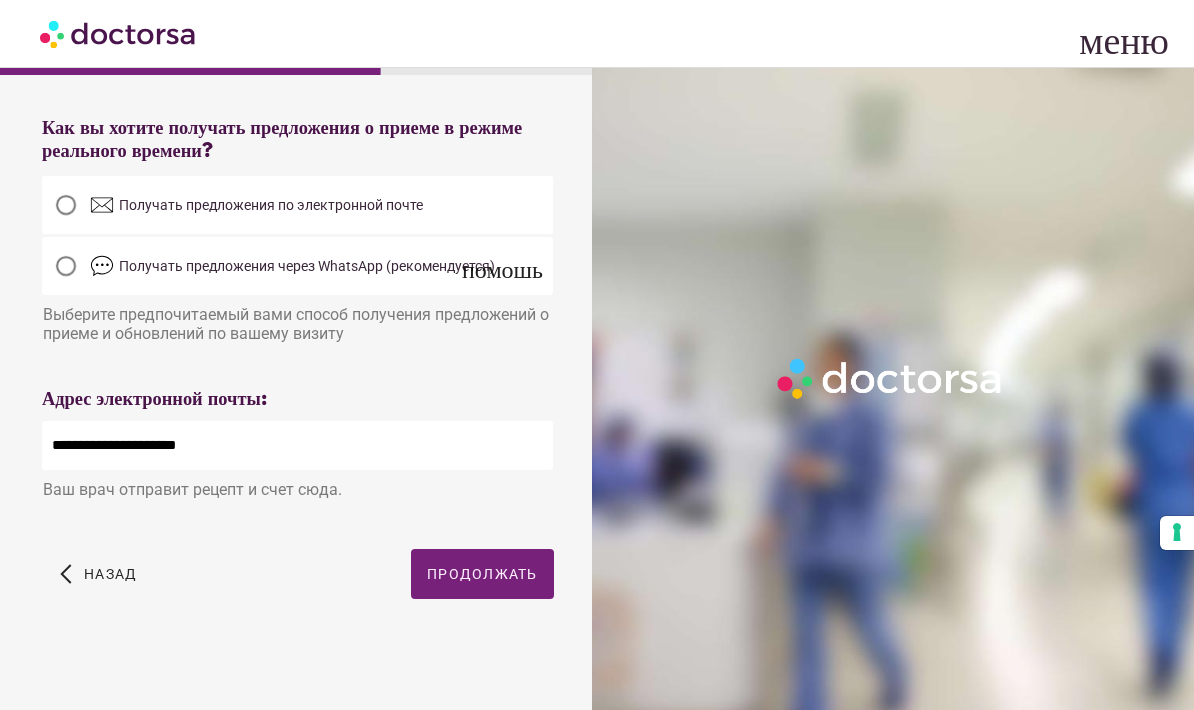 click on "Продолжать" at bounding box center (482, 574) 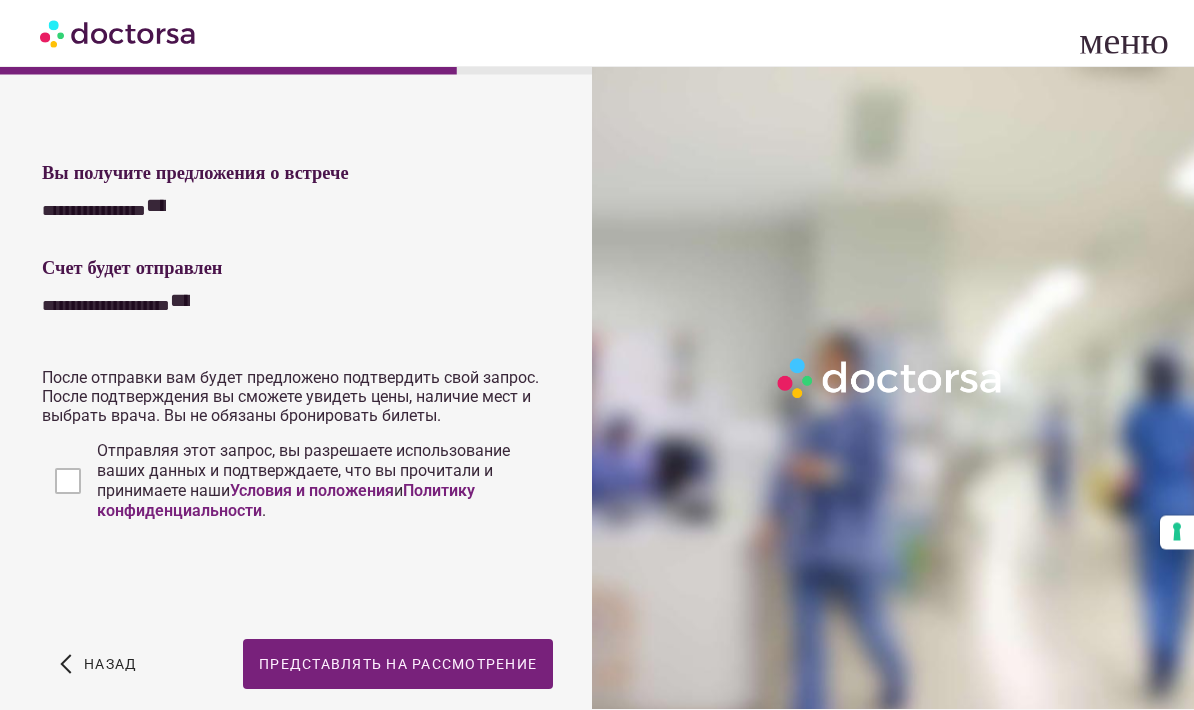 scroll, scrollTop: 574, scrollLeft: 0, axis: vertical 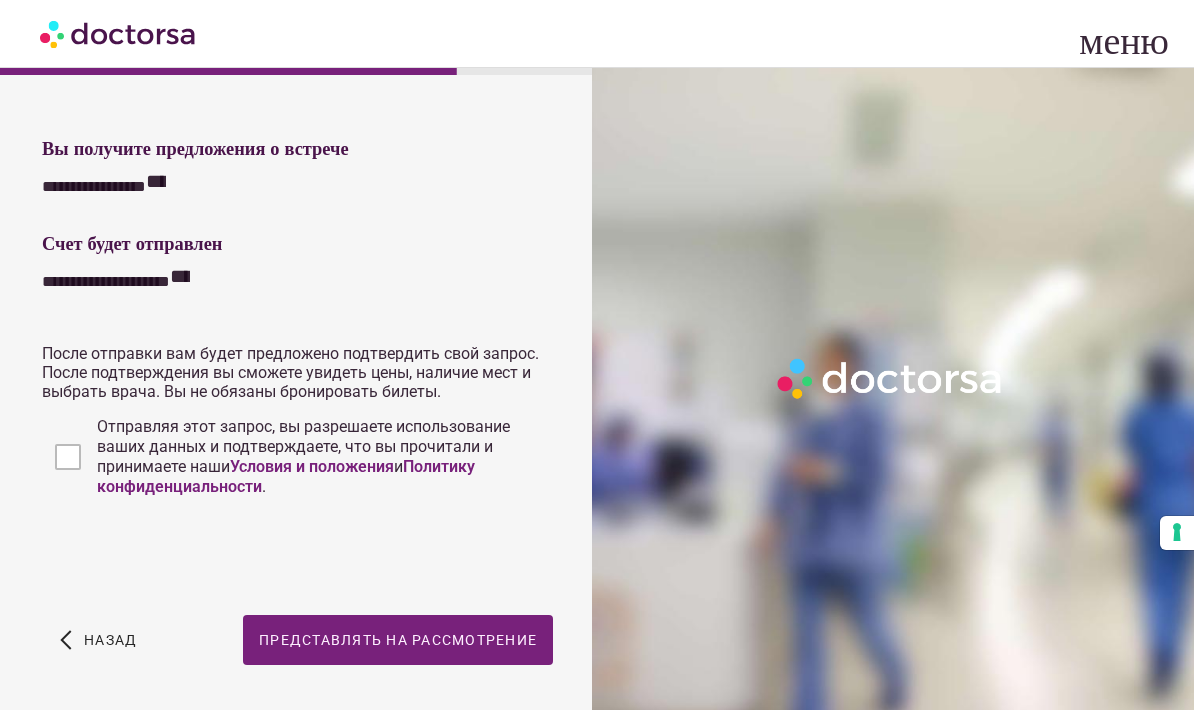 click at bounding box center (398, 640) 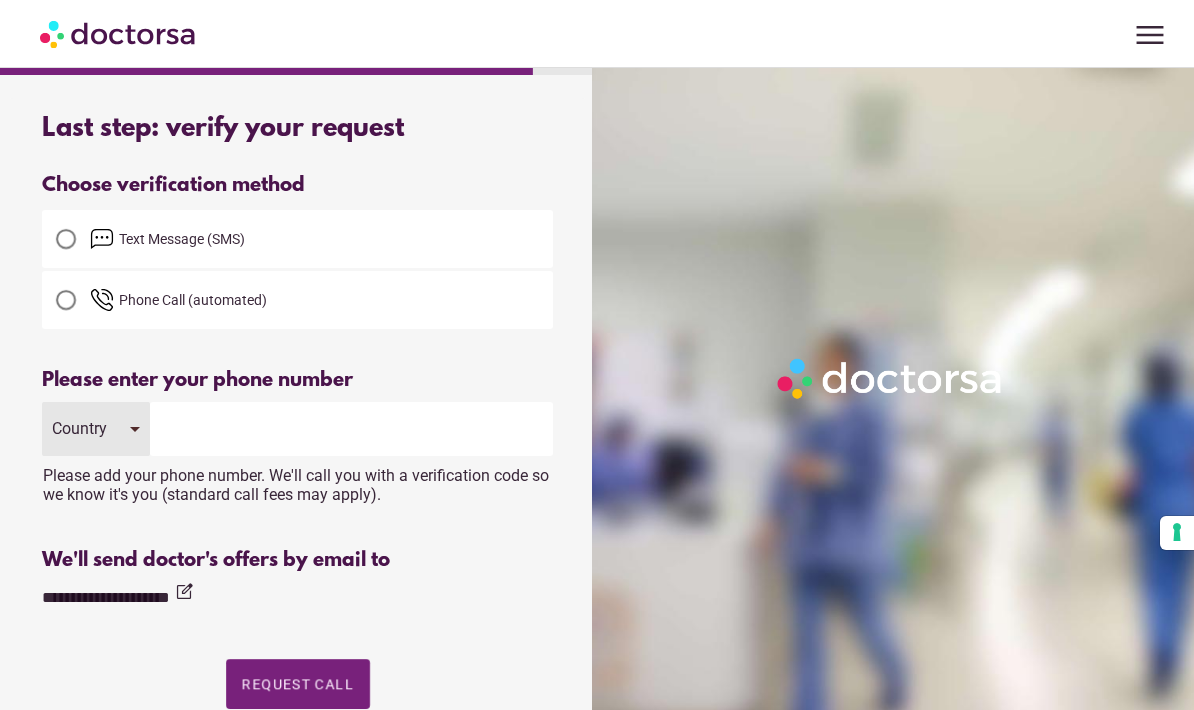 scroll, scrollTop: 0, scrollLeft: 0, axis: both 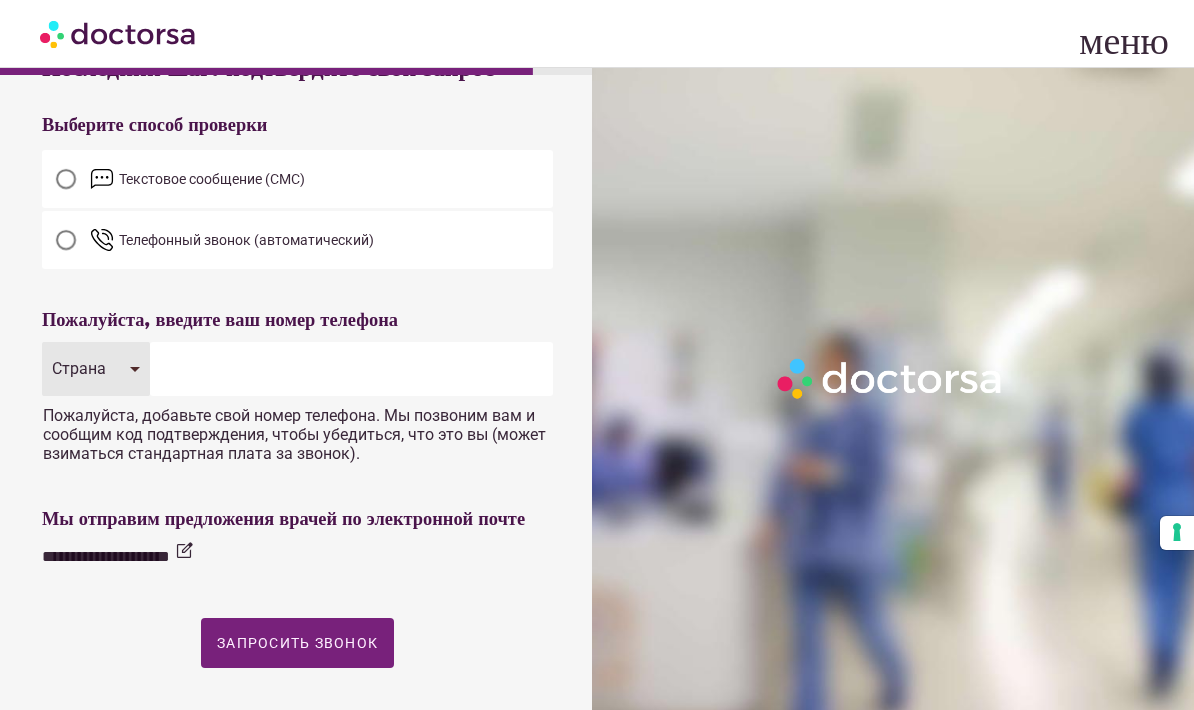 click at bounding box center [66, 179] 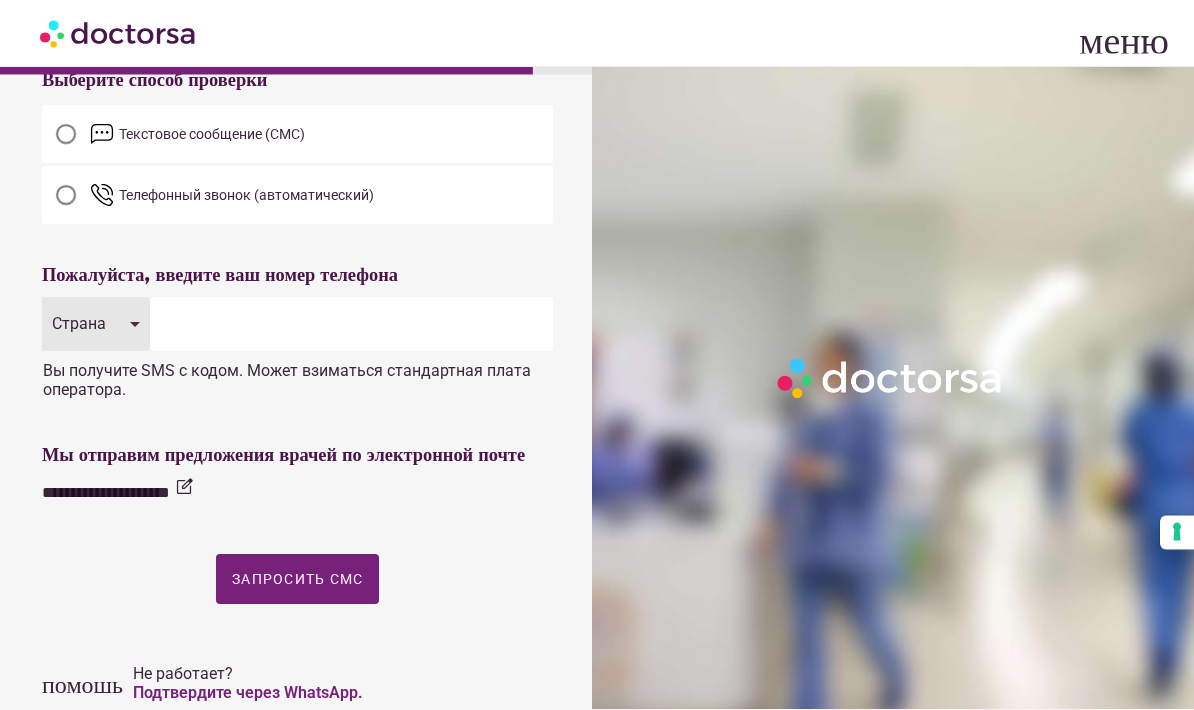 scroll, scrollTop: 104, scrollLeft: 0, axis: vertical 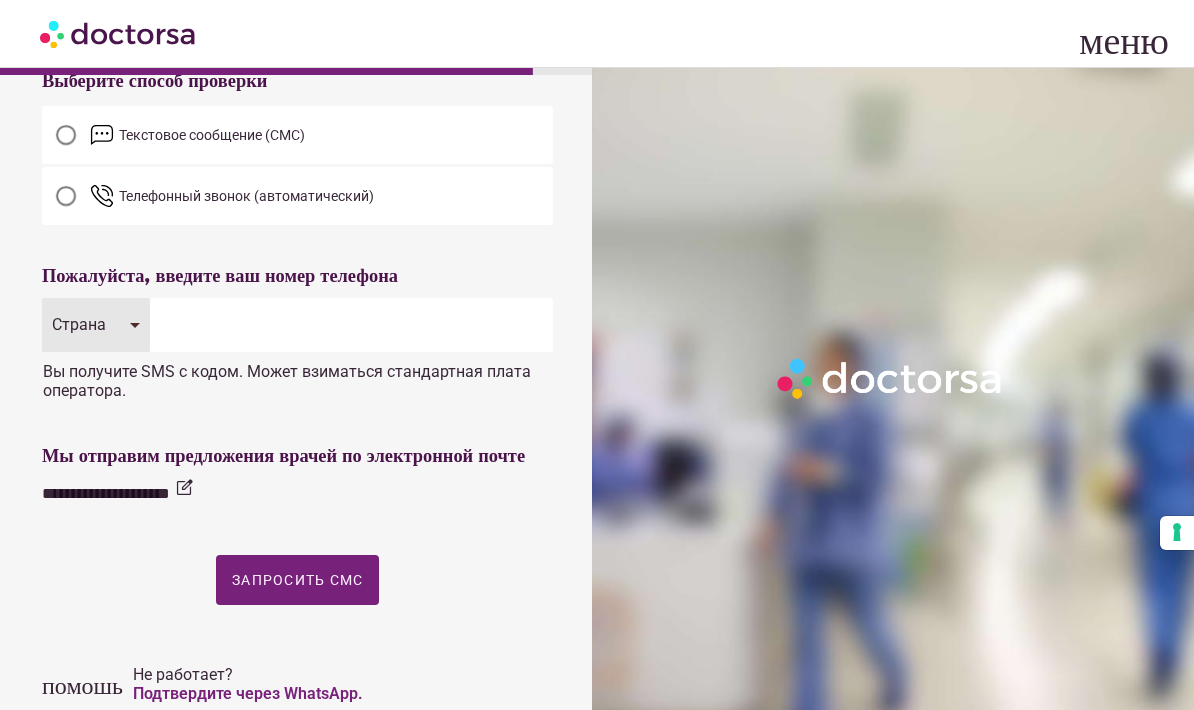 click at bounding box center [351, 325] 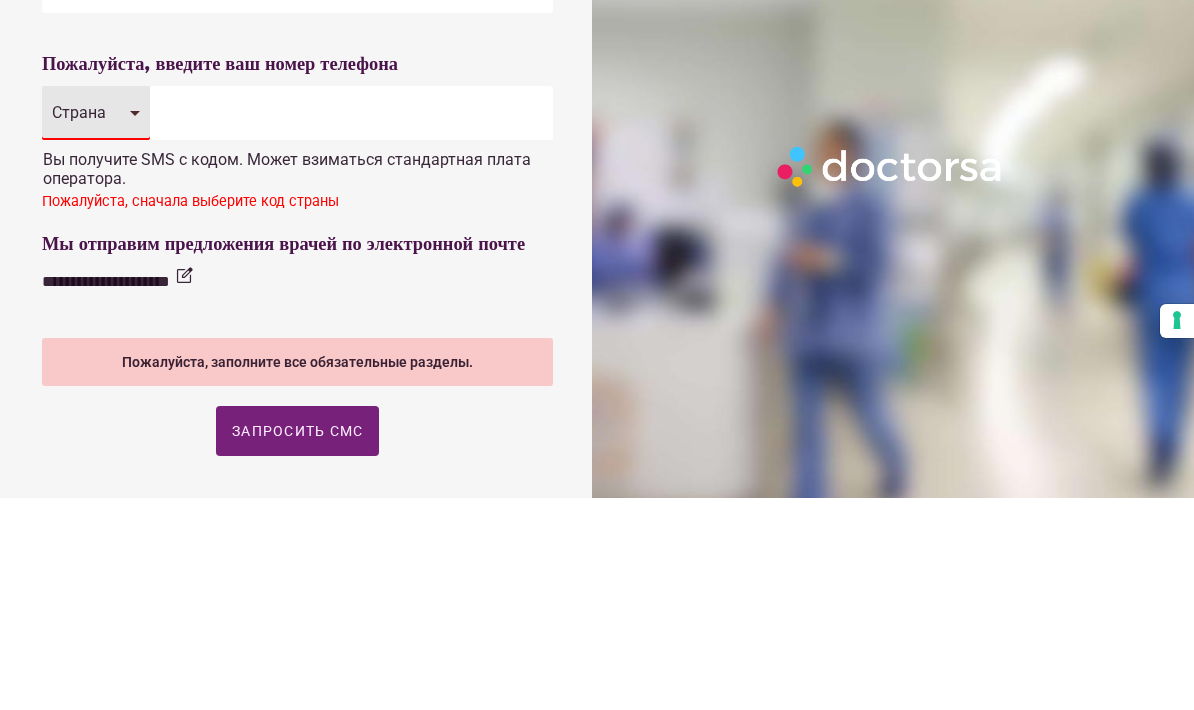 click on "Страна" at bounding box center (79, 324) 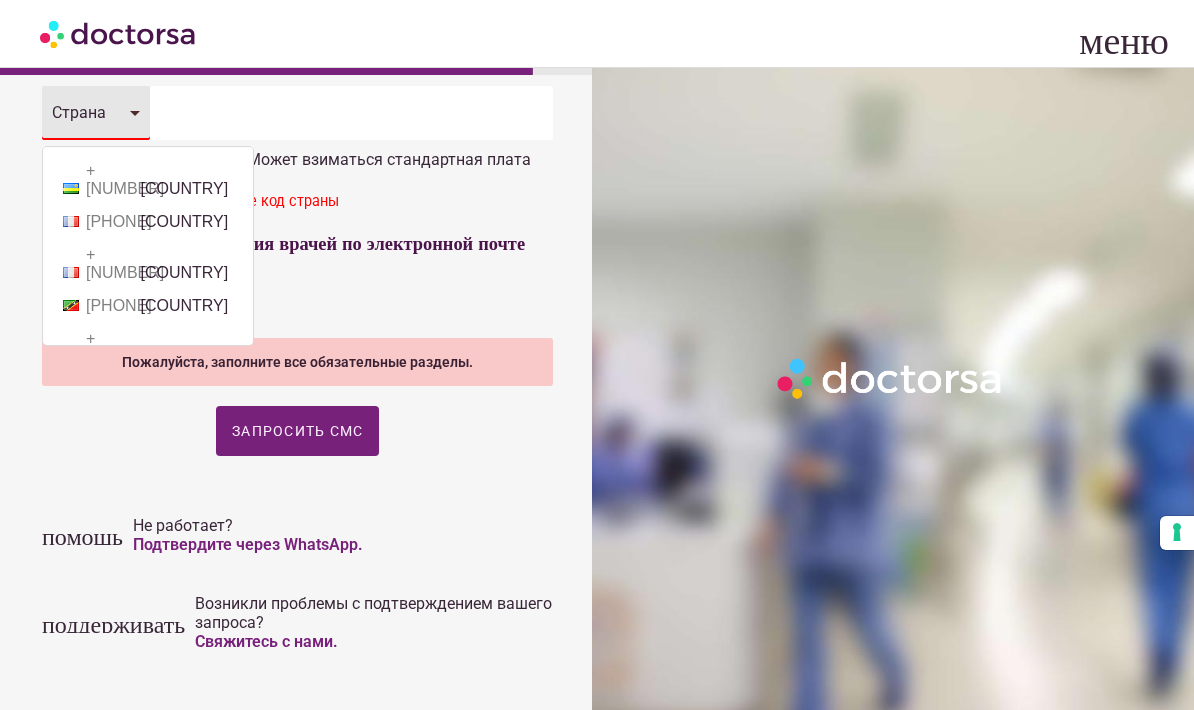 scroll, scrollTop: 7387, scrollLeft: 0, axis: vertical 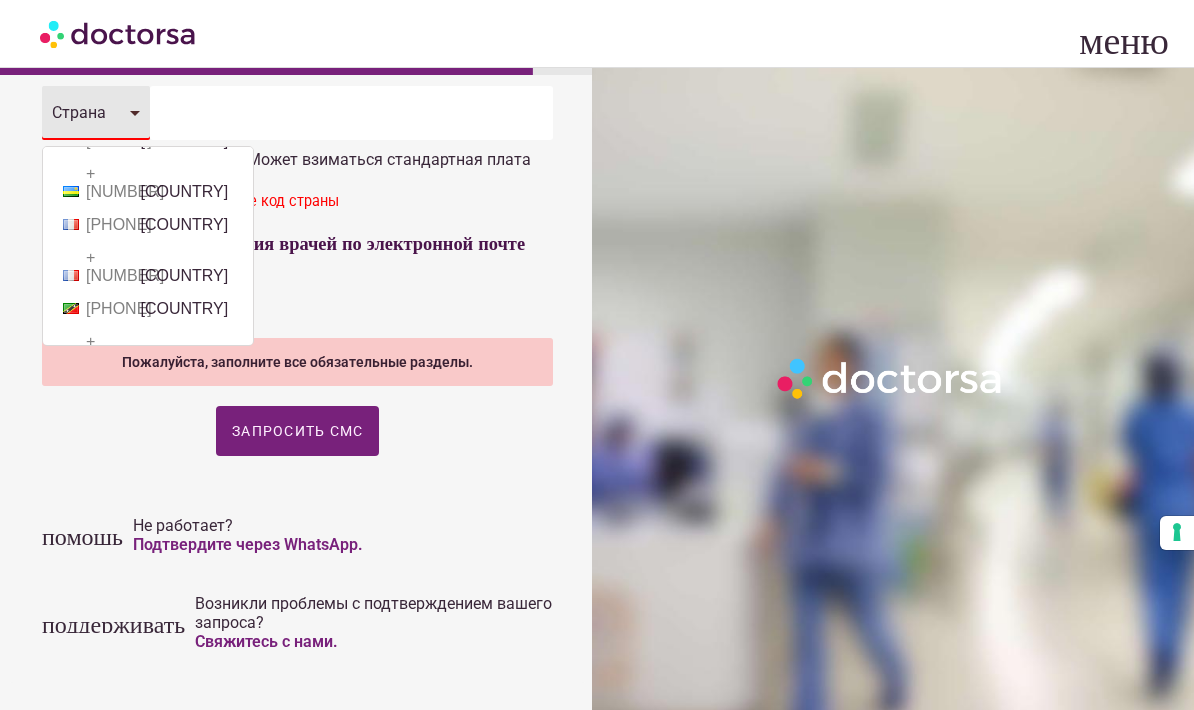 click on "+46   Швеция" at bounding box center [148, 1386] 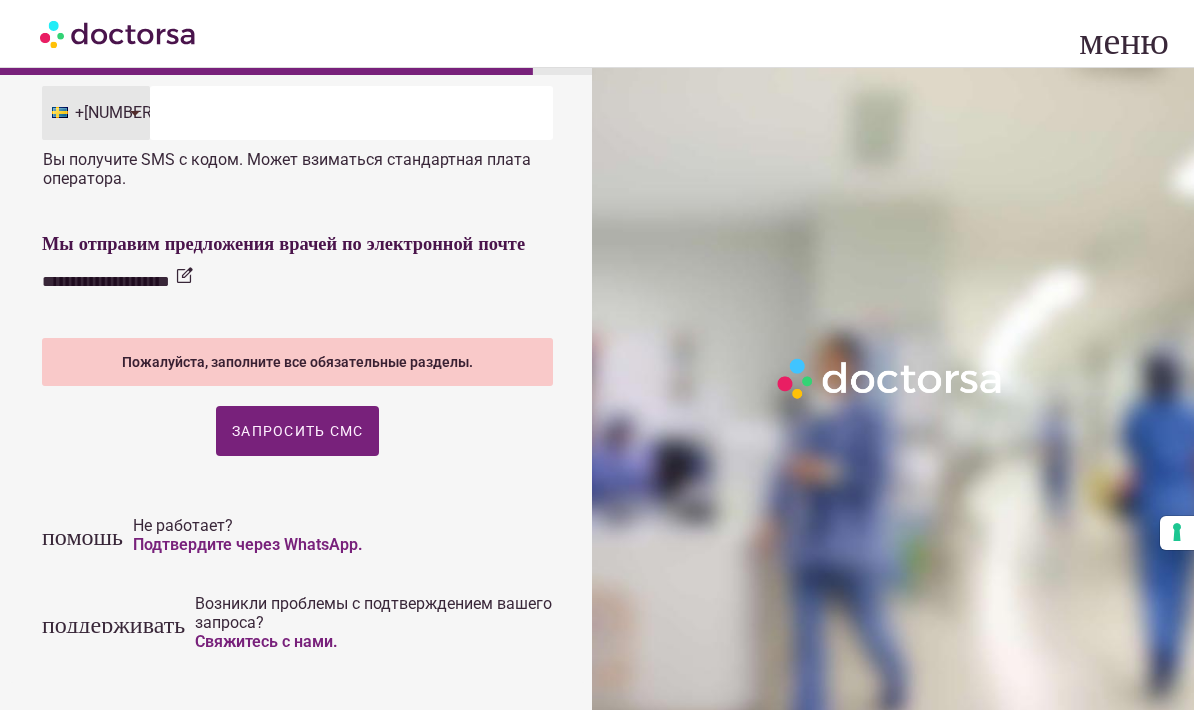 click at bounding box center [351, 113] 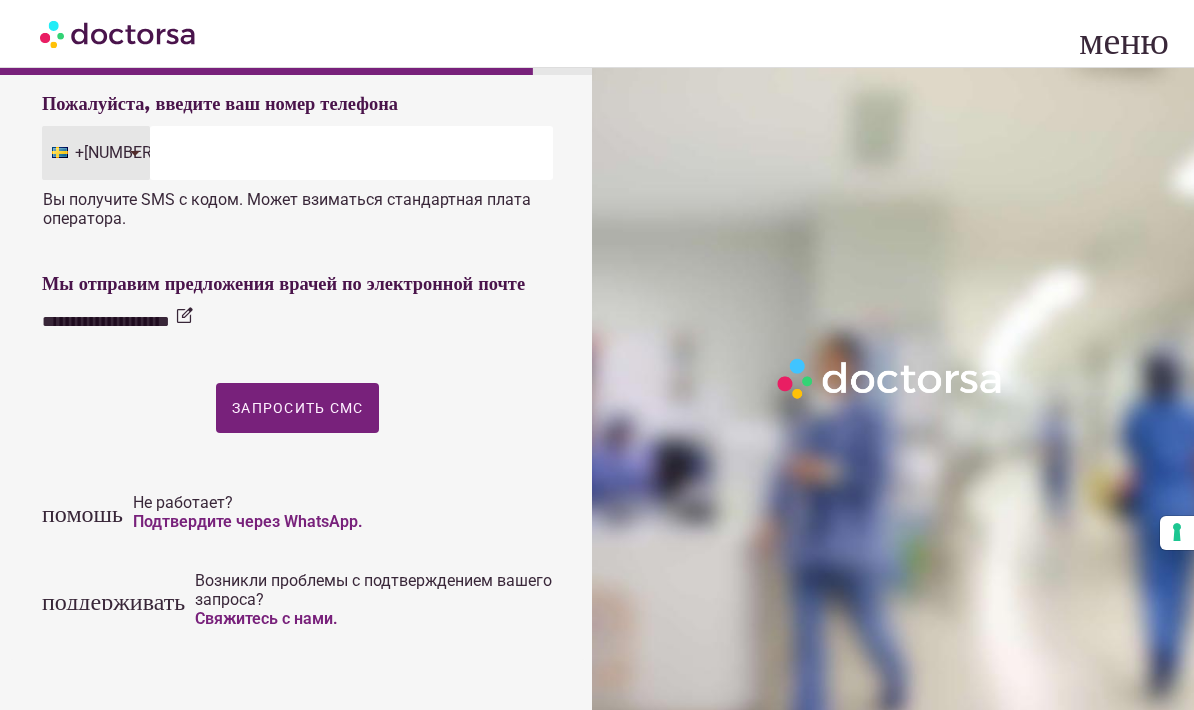 scroll, scrollTop: 309, scrollLeft: 0, axis: vertical 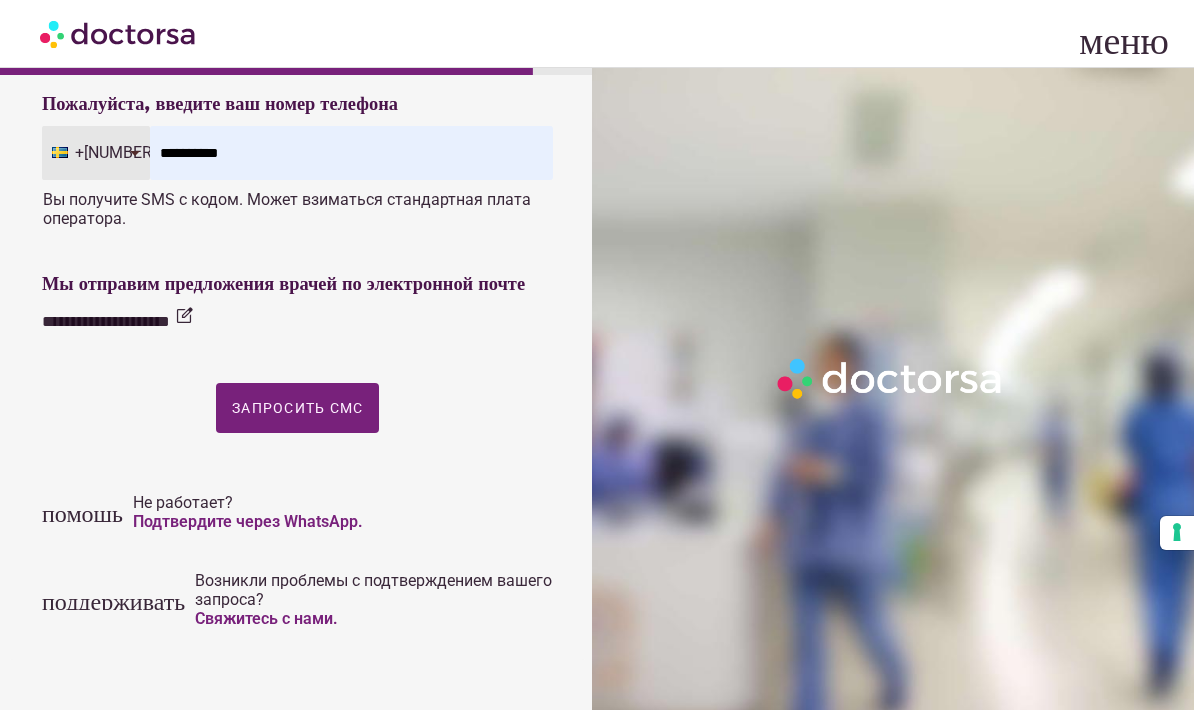click on "Запросить СМС" at bounding box center (297, 408) 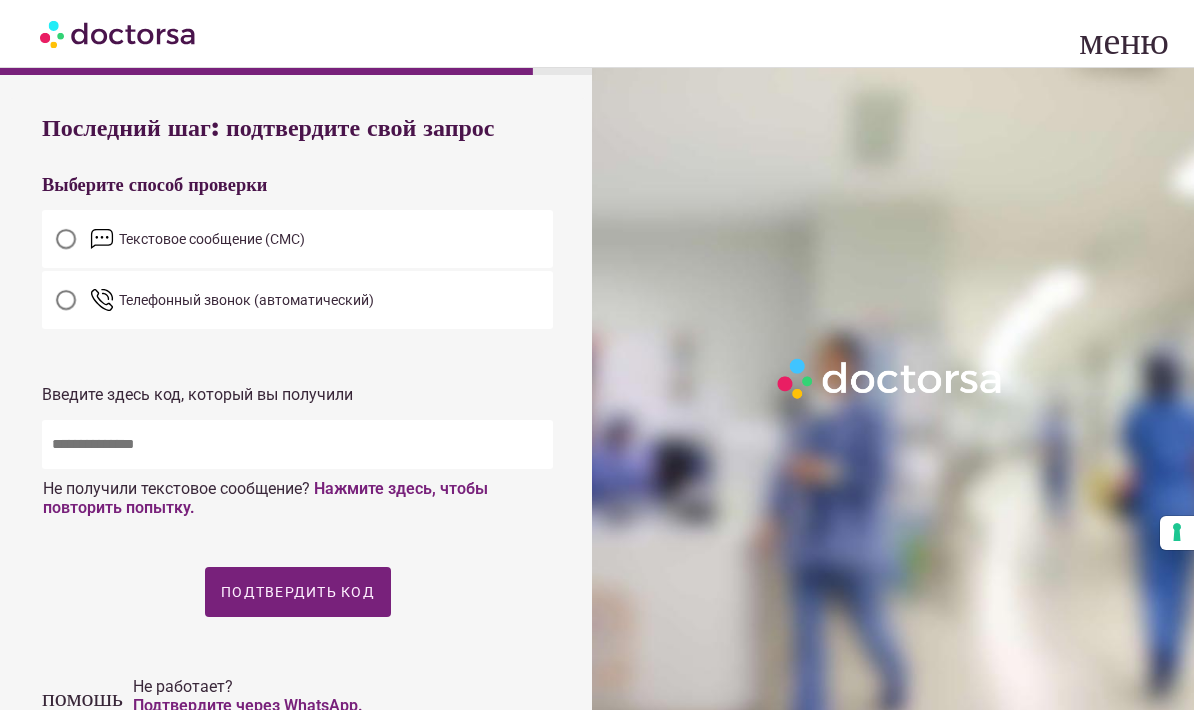click at bounding box center (297, 444) 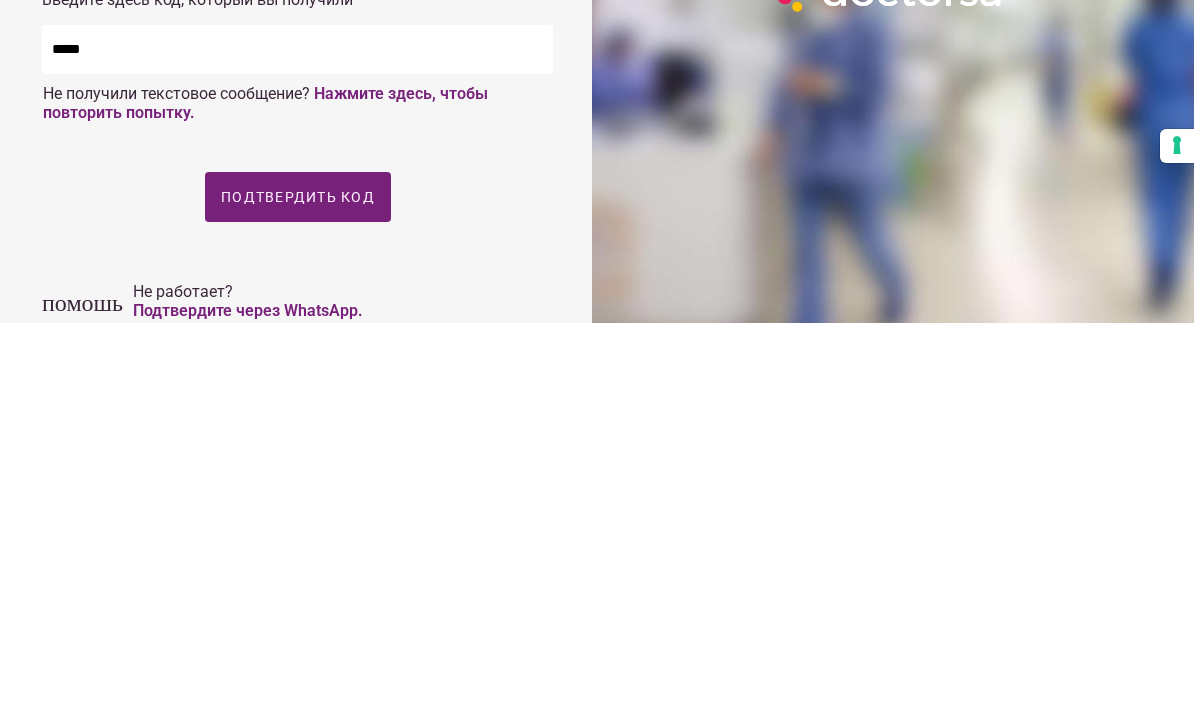 type on "*****" 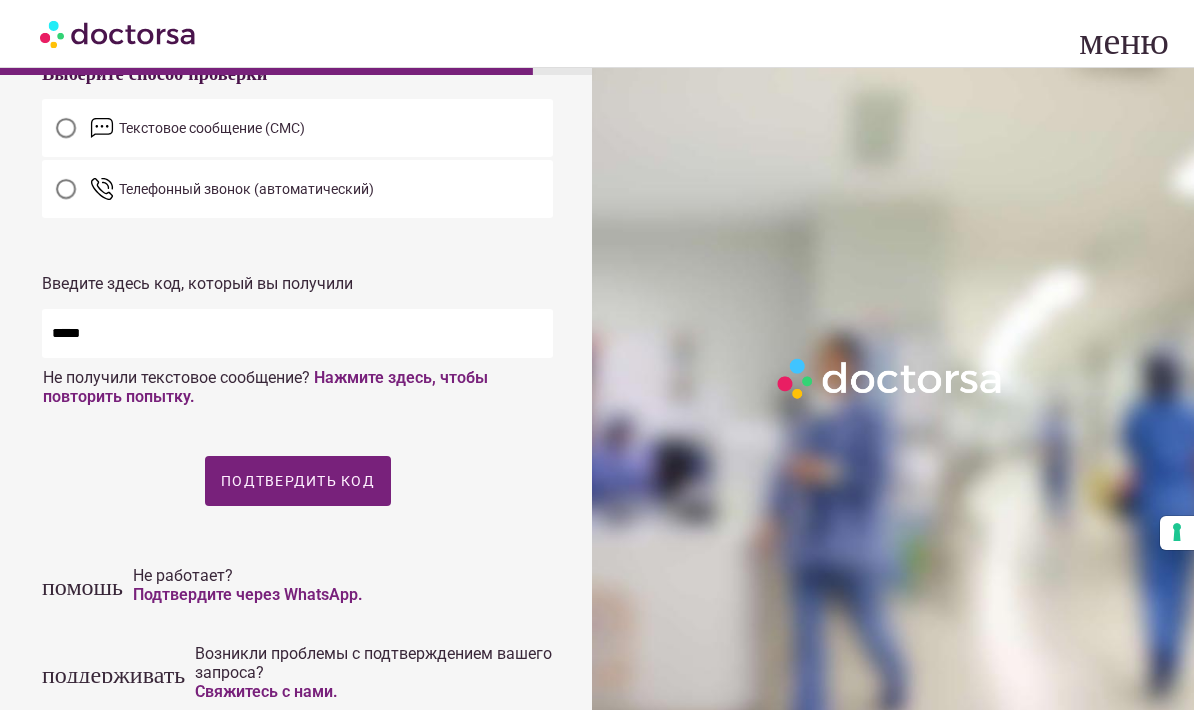 click on "Подтвердить код" at bounding box center [298, 481] 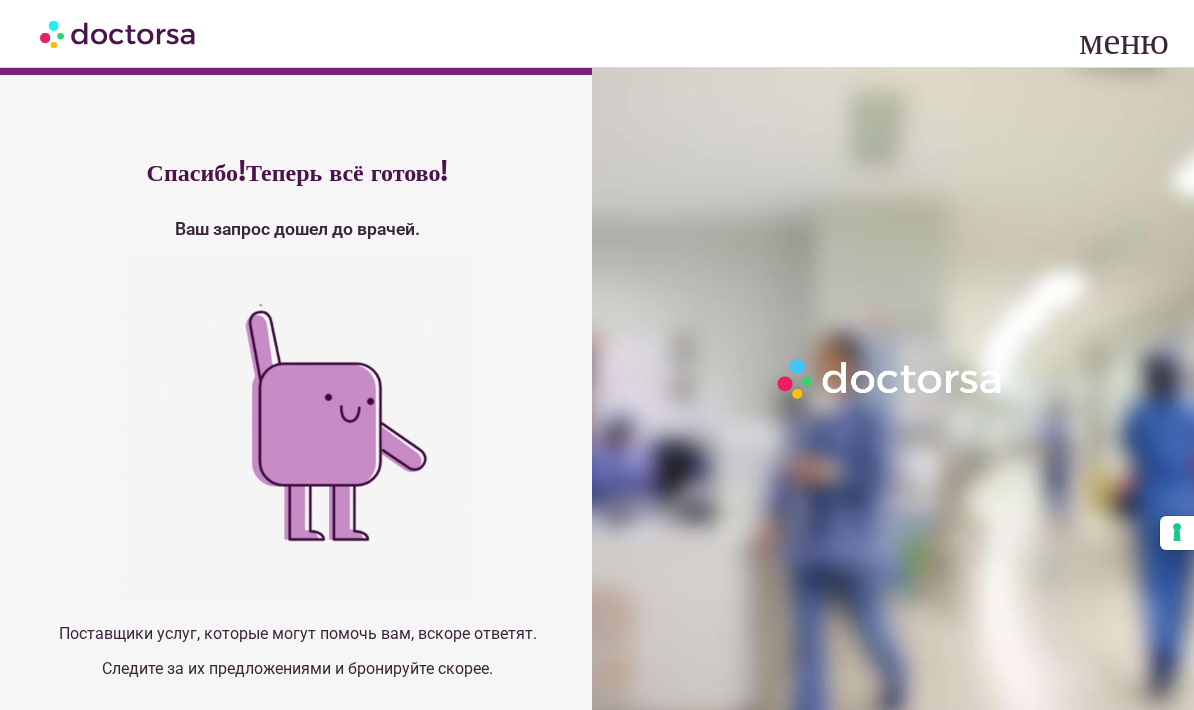 scroll, scrollTop: 0, scrollLeft: 0, axis: both 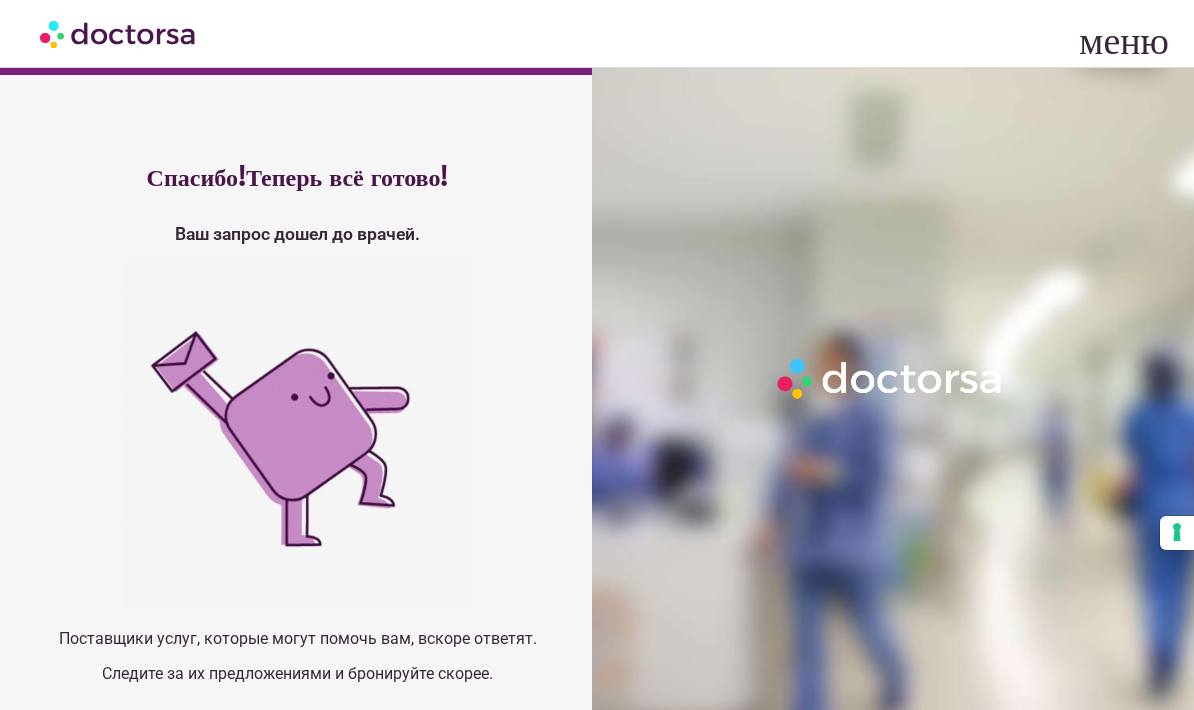 click on "меню" at bounding box center [1124, 35] 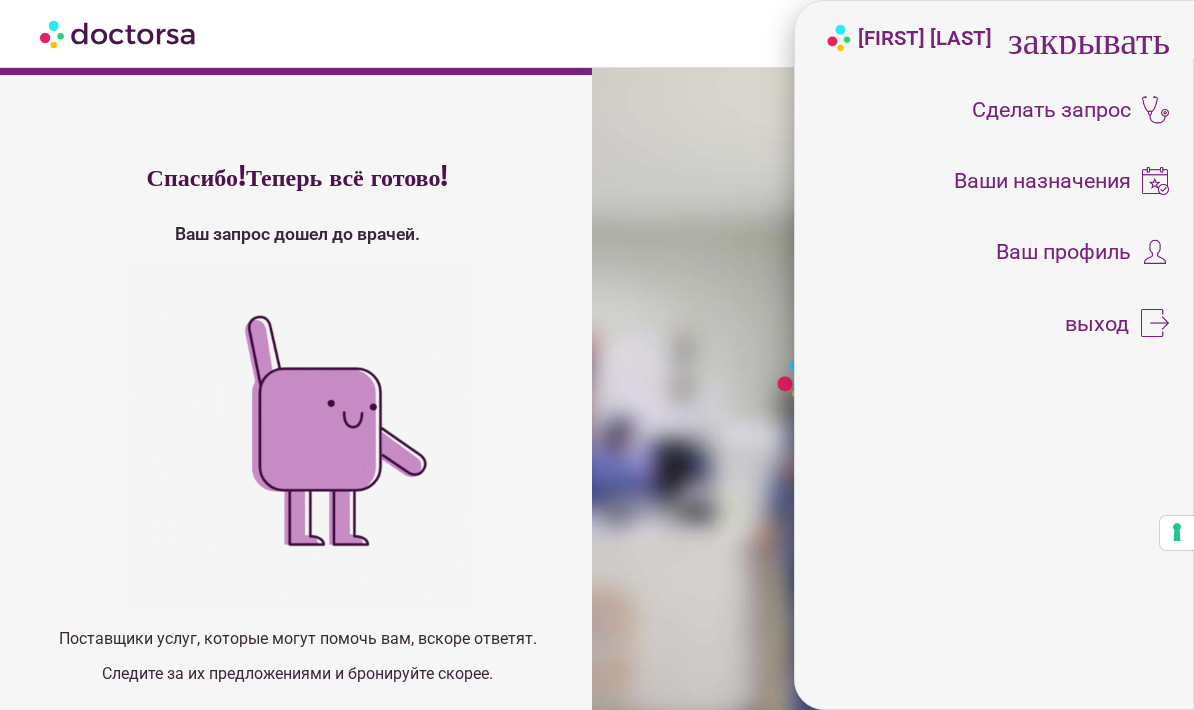 click at bounding box center (1155, 181) 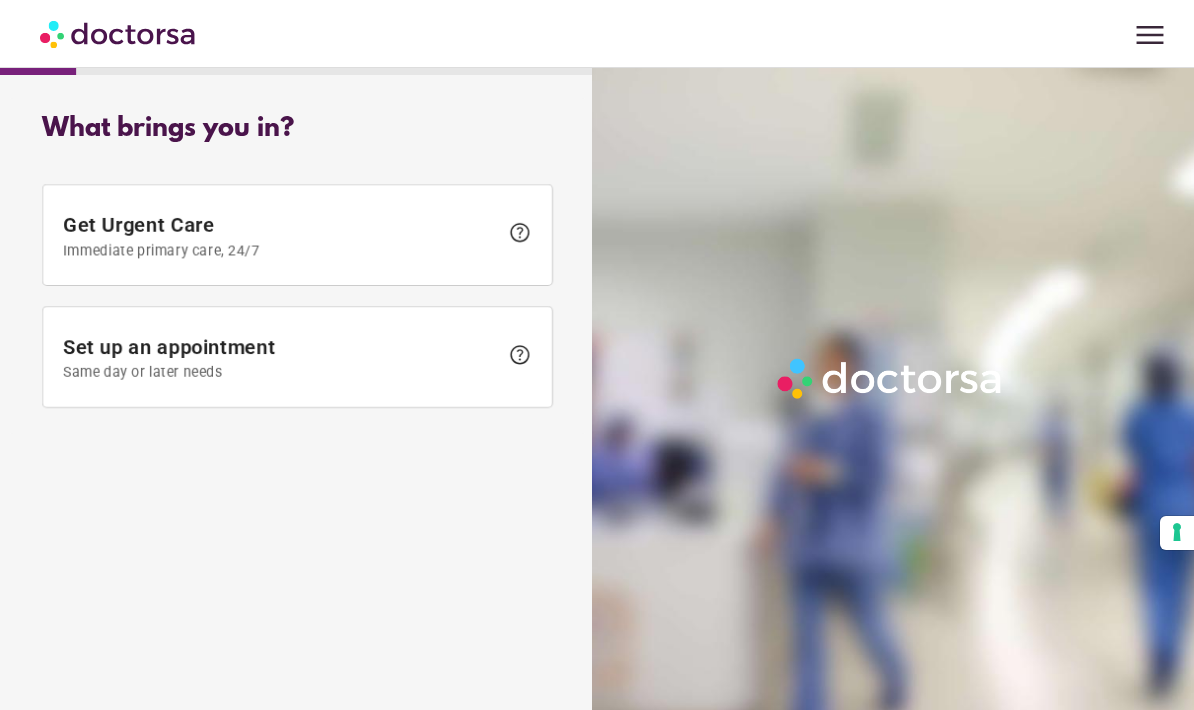 scroll, scrollTop: 0, scrollLeft: 0, axis: both 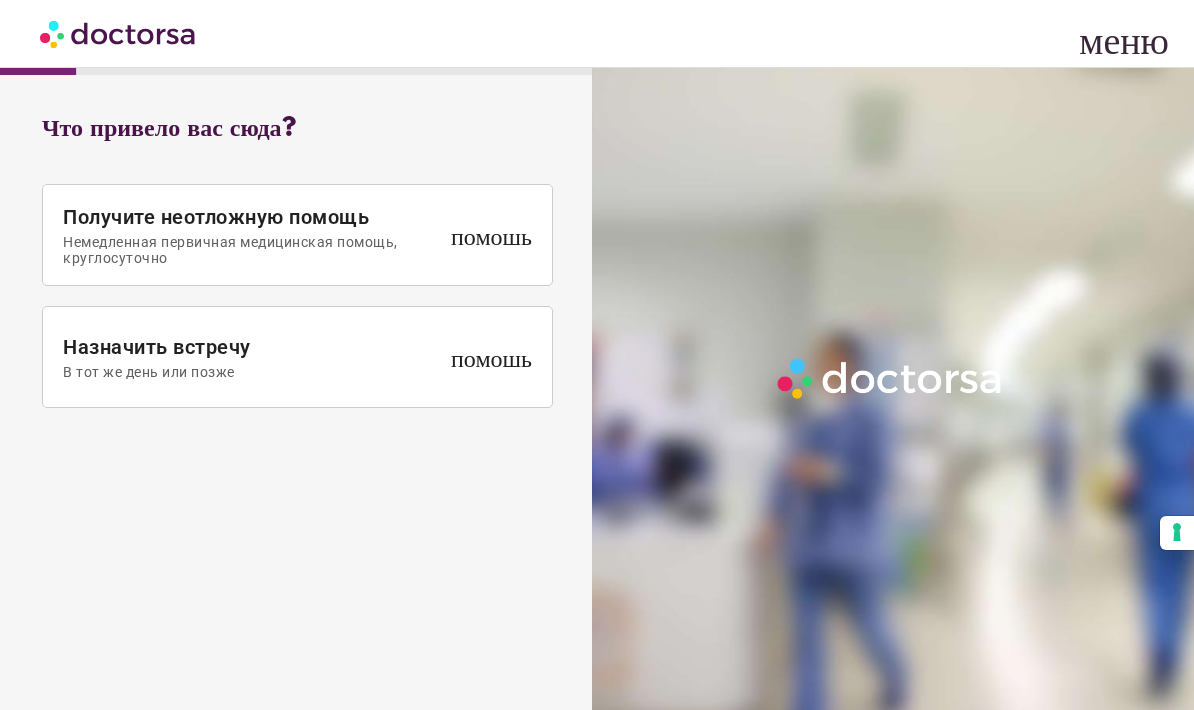click on "меню" at bounding box center [1124, 35] 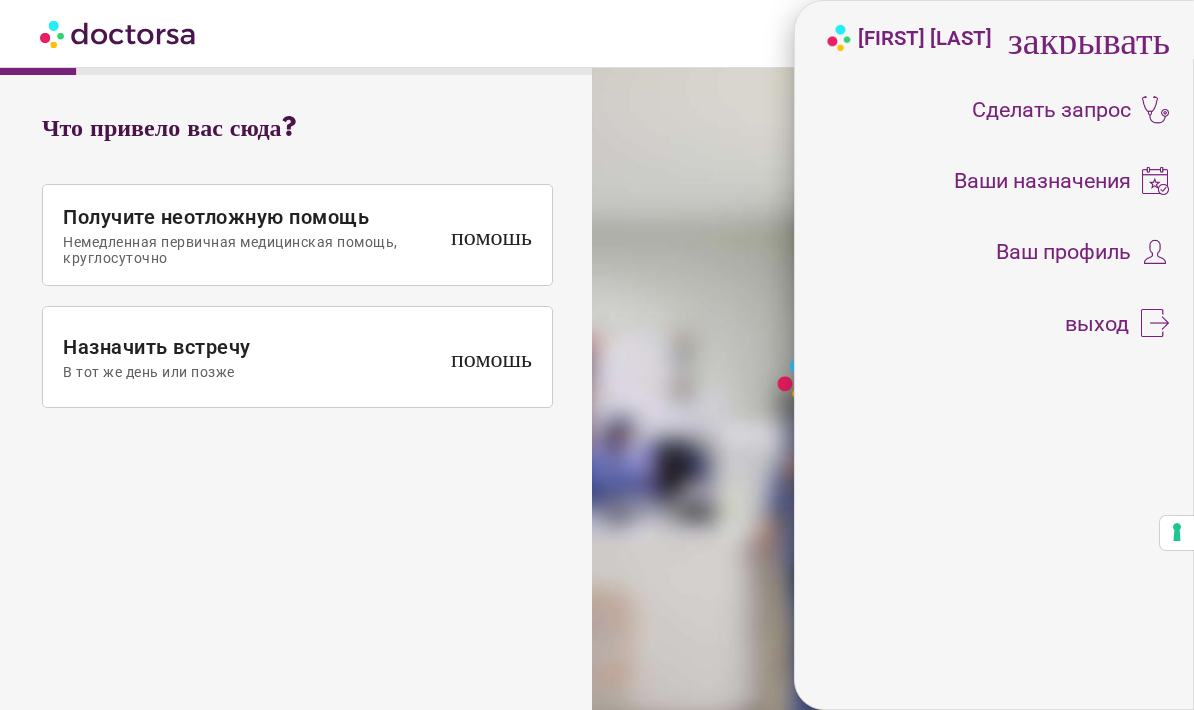 click at bounding box center [1155, 181] 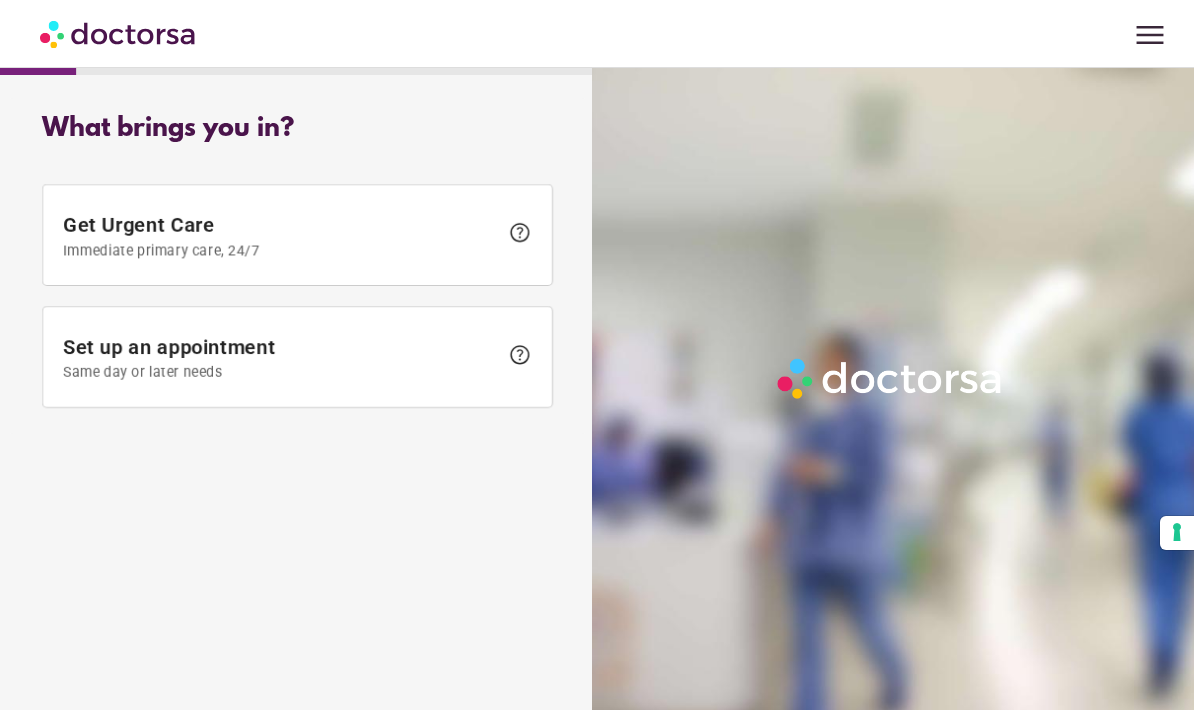 scroll, scrollTop: 0, scrollLeft: 0, axis: both 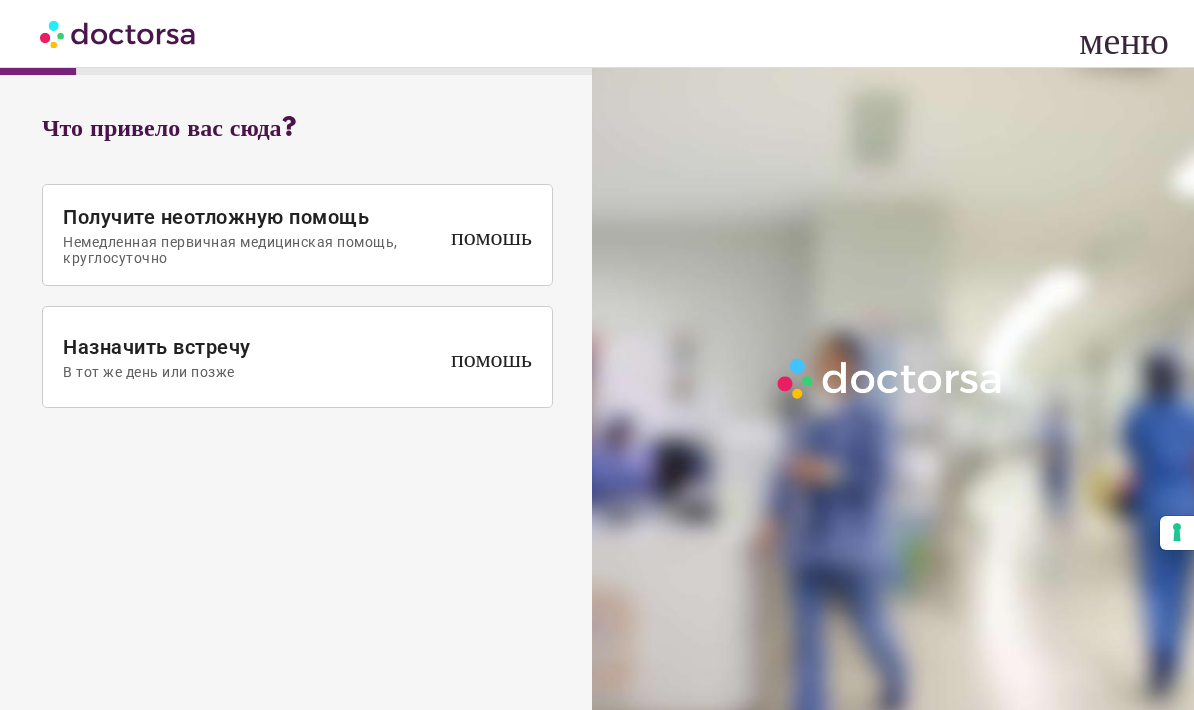 click on "меню" at bounding box center (1116, 37) 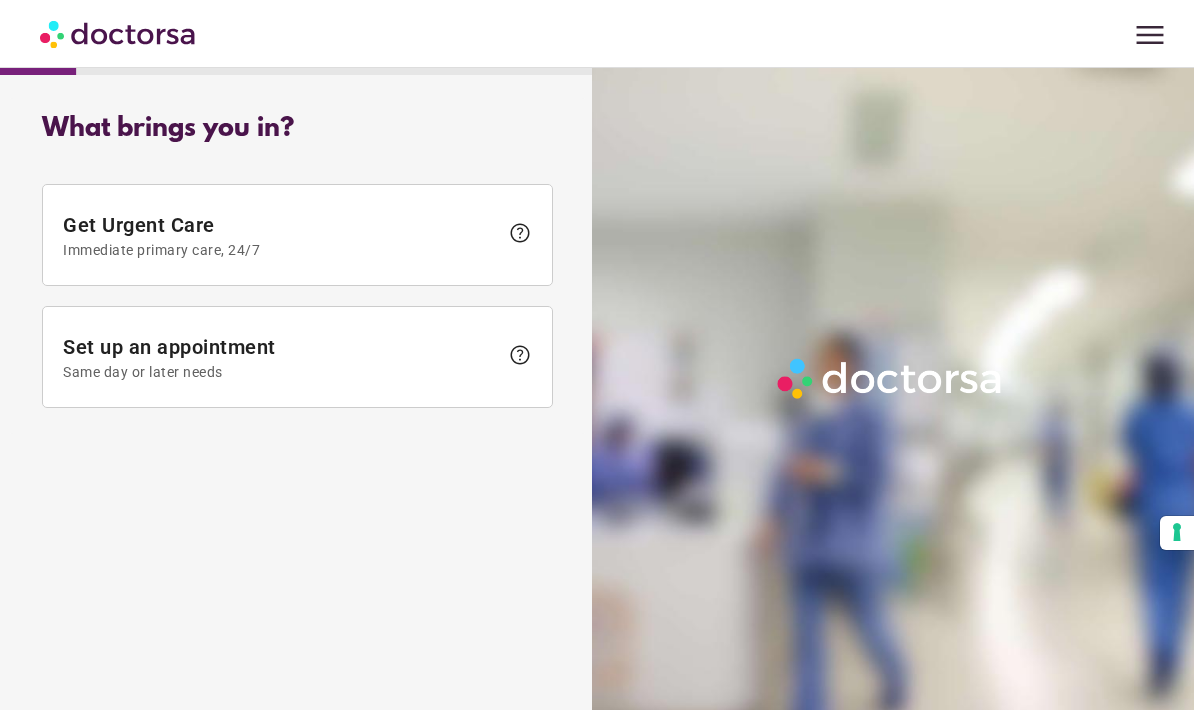 click on "menu" at bounding box center [1150, 35] 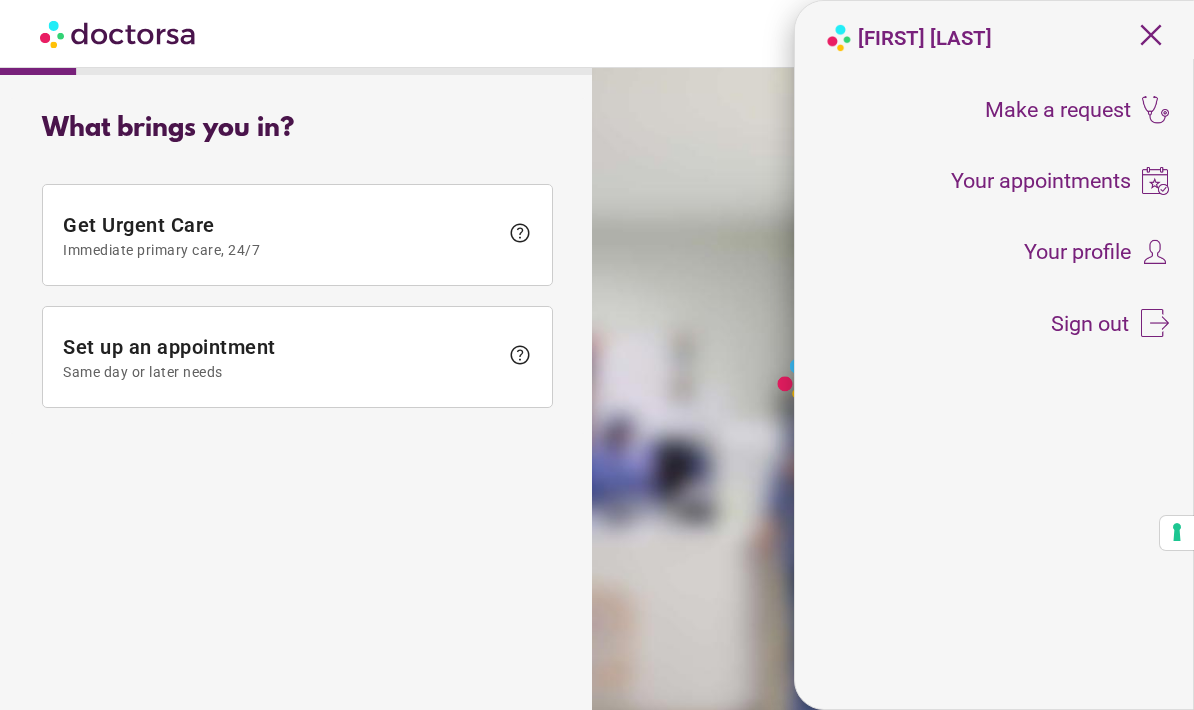 click at bounding box center (1155, 181) 